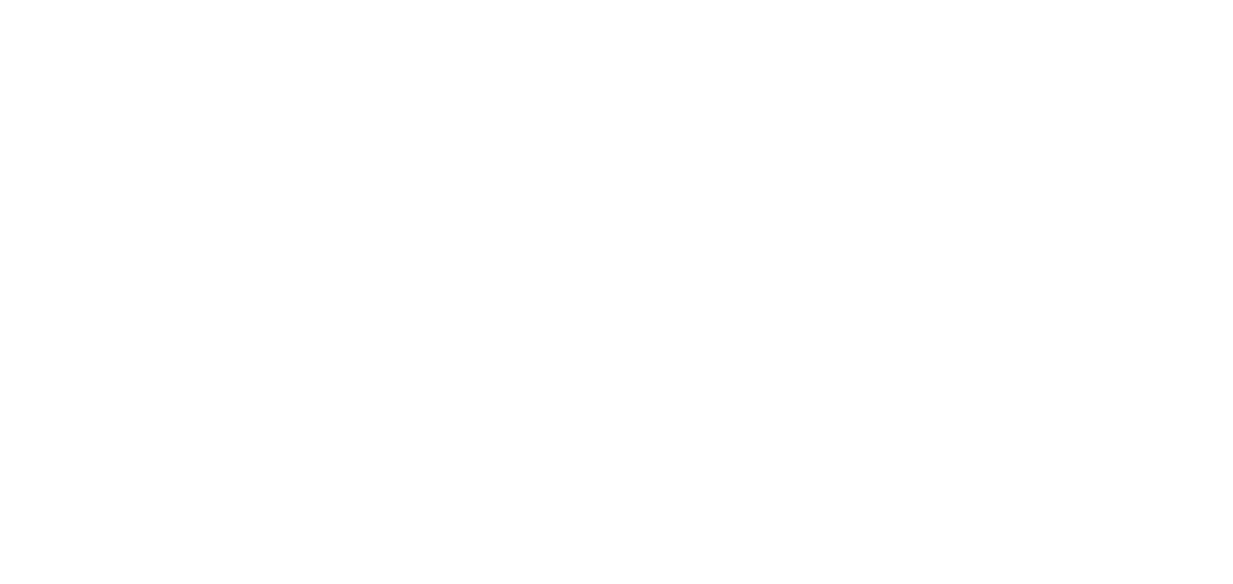 scroll, scrollTop: 0, scrollLeft: 0, axis: both 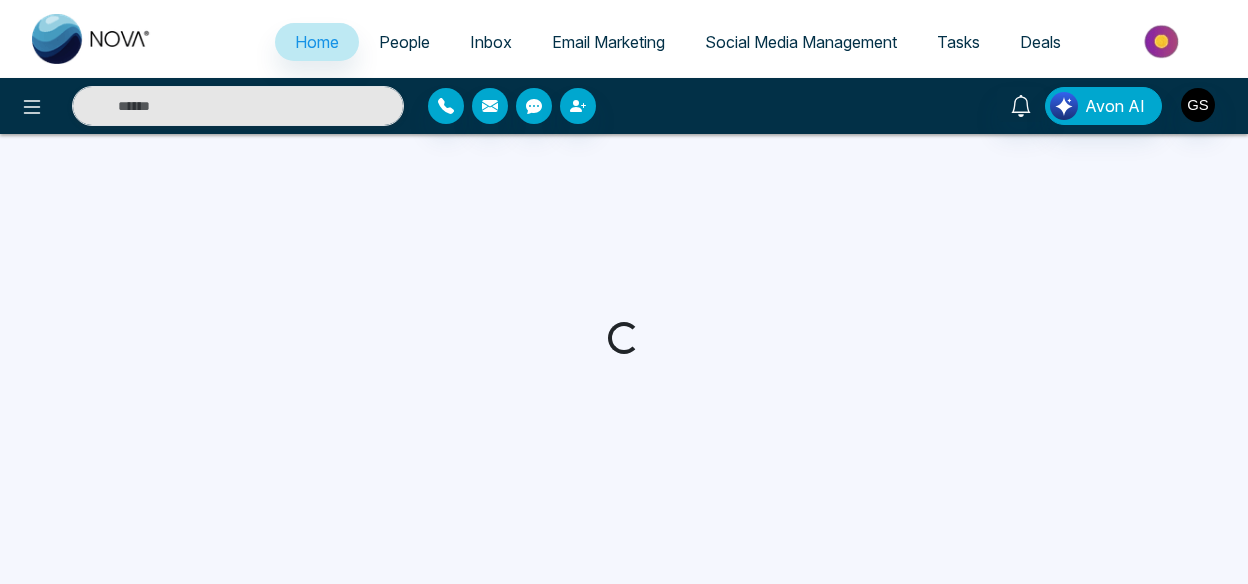 select on "*" 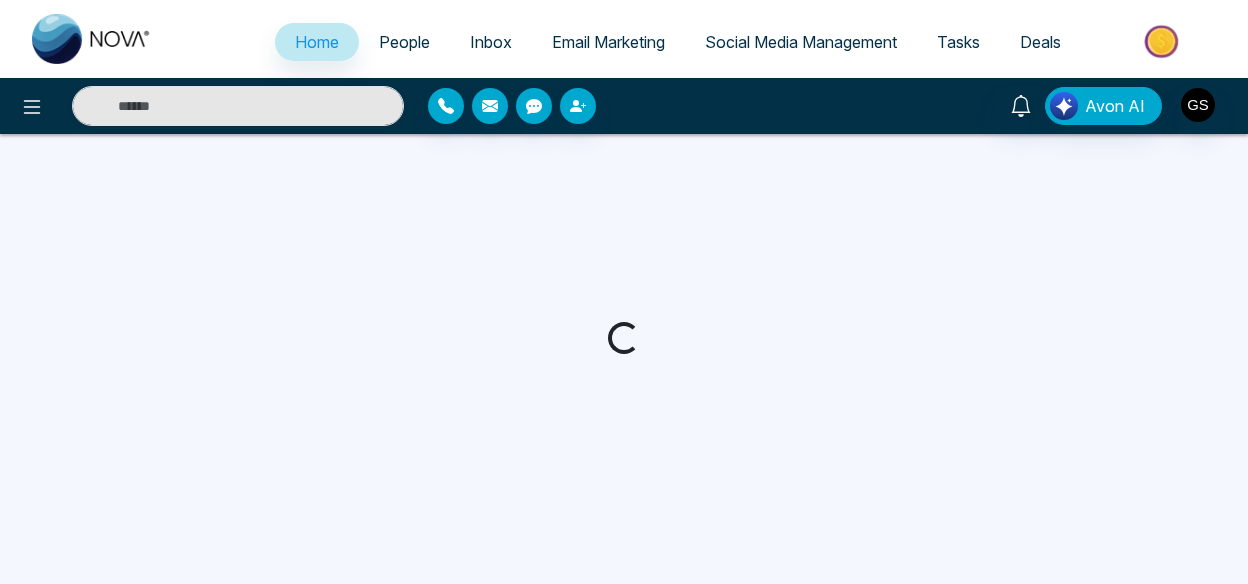 select on "*" 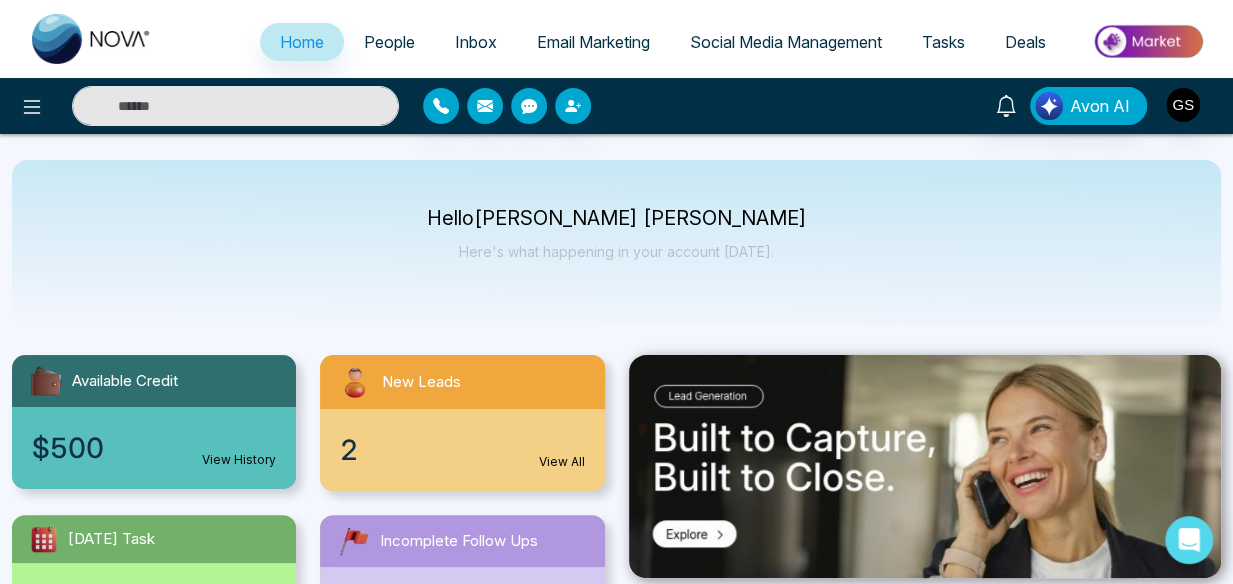 scroll, scrollTop: 0, scrollLeft: 0, axis: both 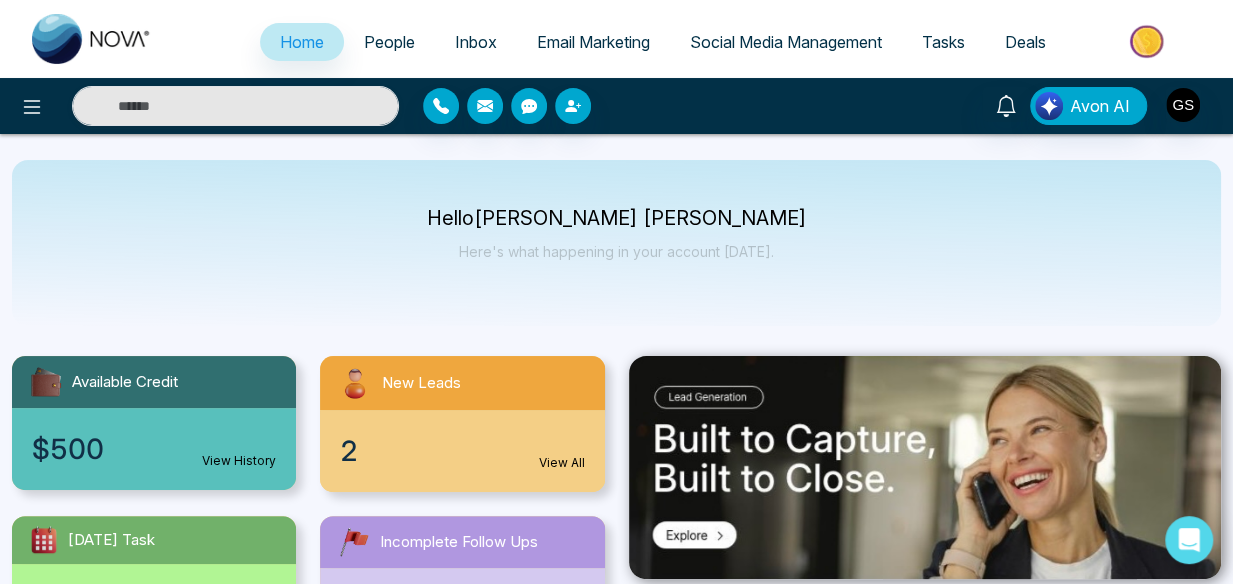 click on "Deals" at bounding box center (1025, 42) 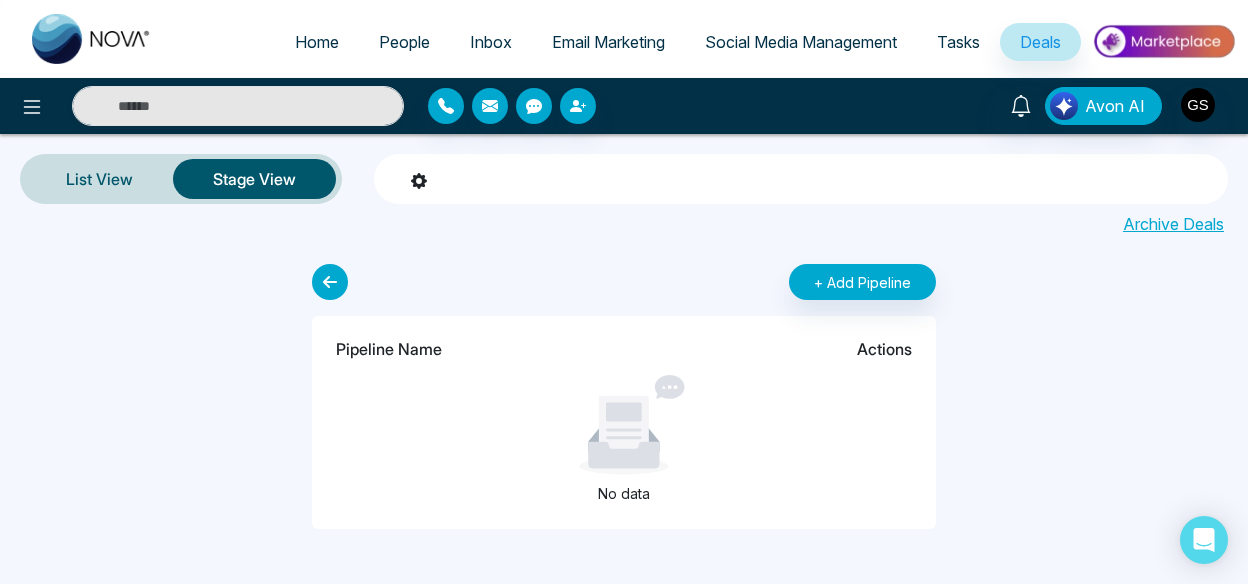 click on "Tasks" at bounding box center (958, 42) 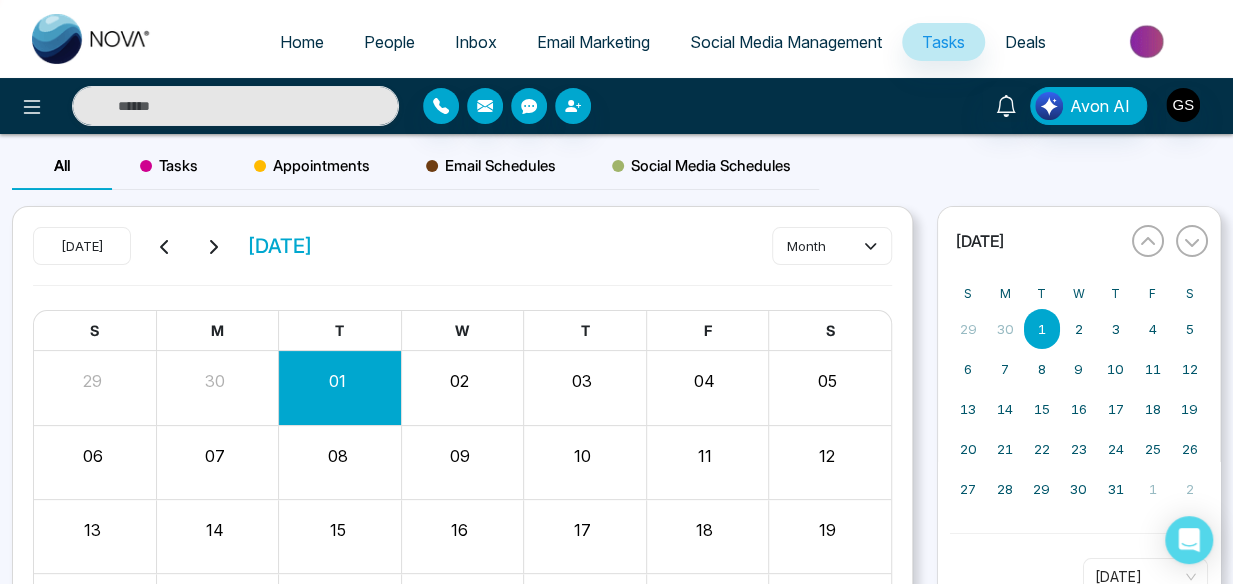 click on "Social Media Management" at bounding box center [786, 42] 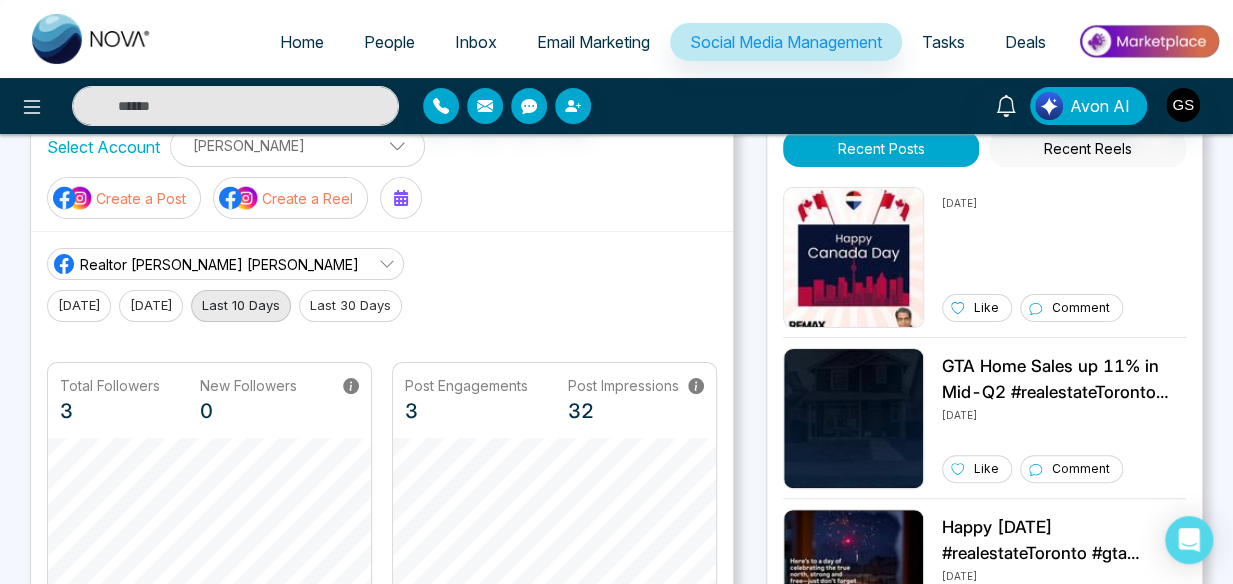 scroll, scrollTop: 0, scrollLeft: 0, axis: both 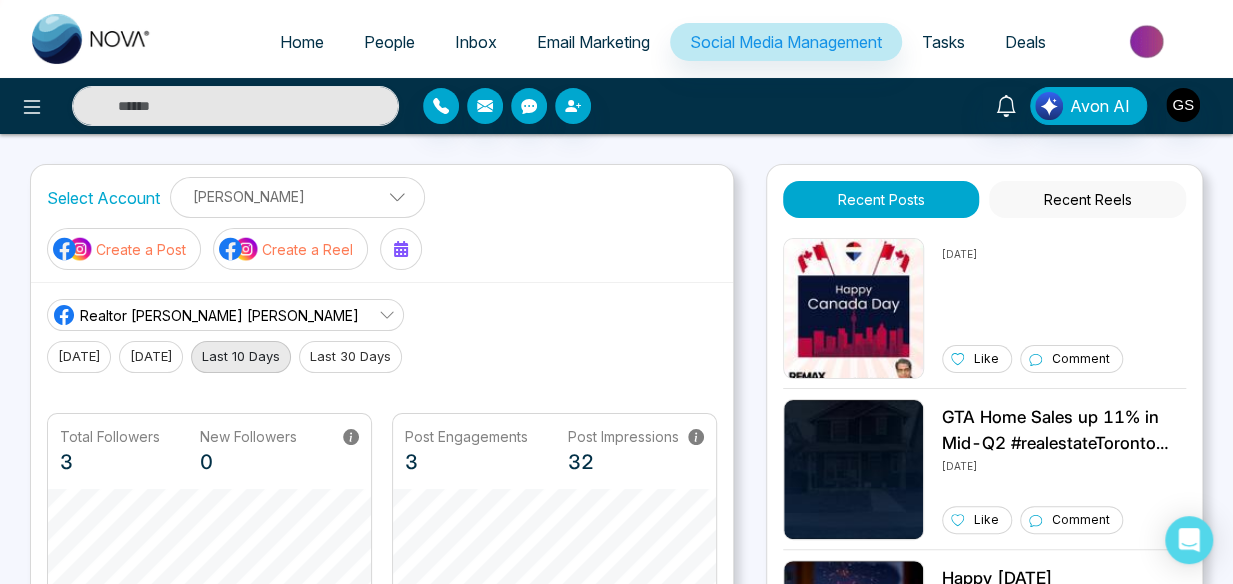 click on "Create a Post" at bounding box center (141, 249) 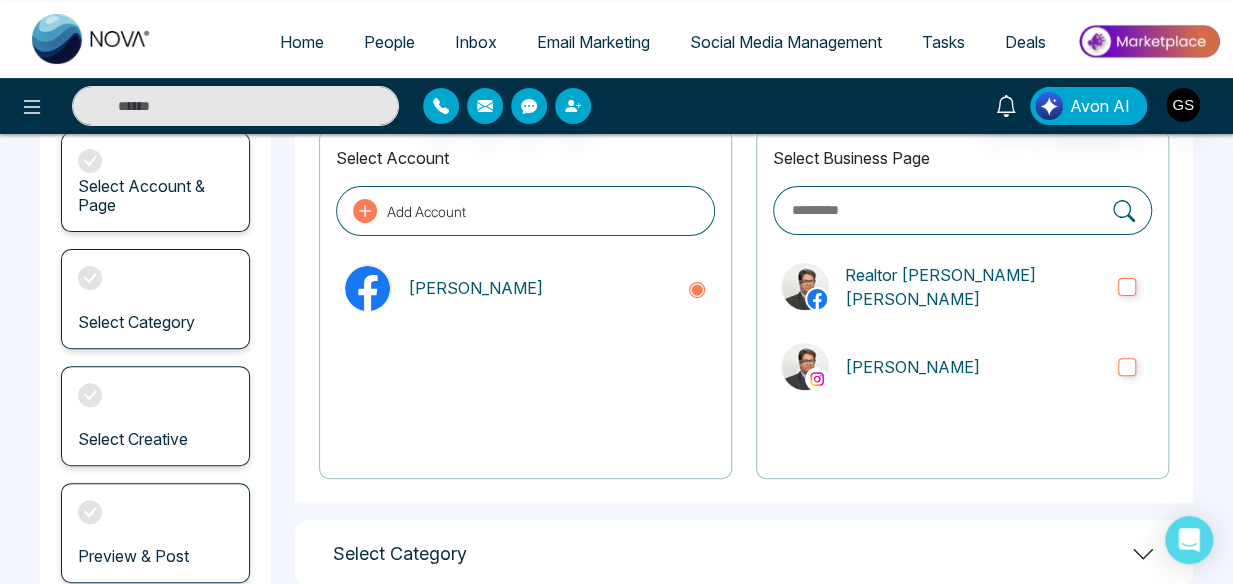 scroll, scrollTop: 133, scrollLeft: 0, axis: vertical 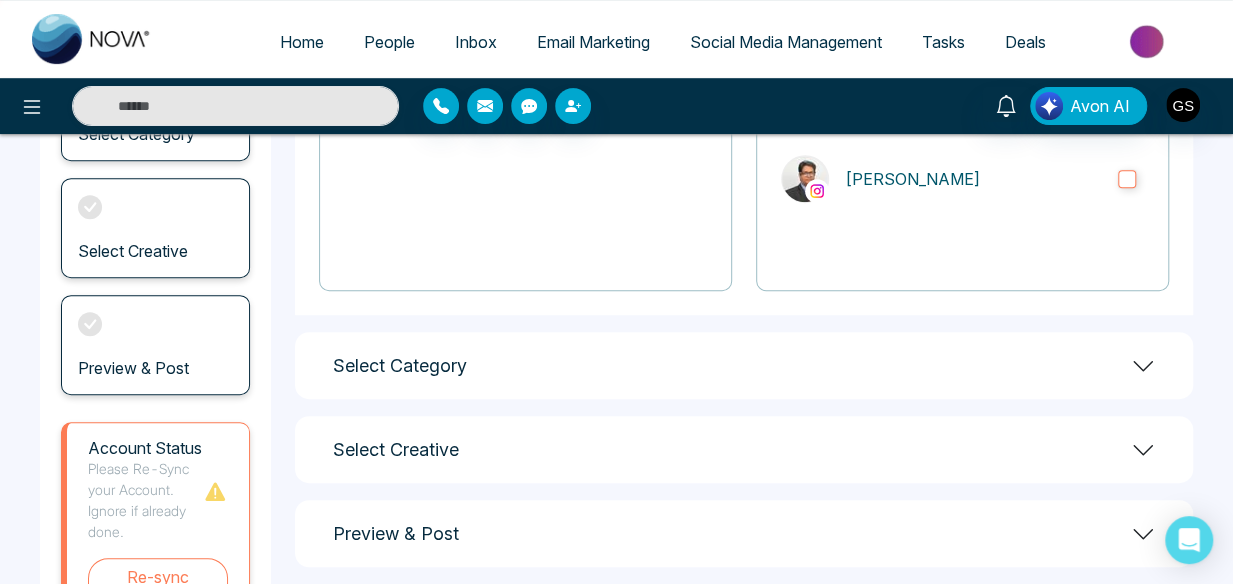click 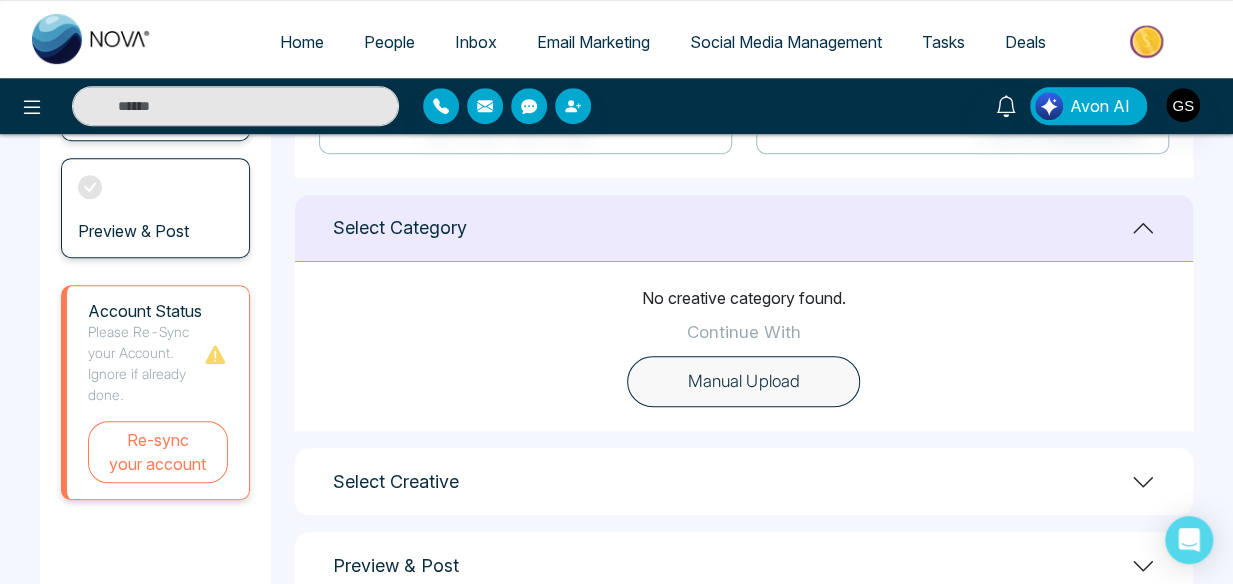 scroll, scrollTop: 515, scrollLeft: 0, axis: vertical 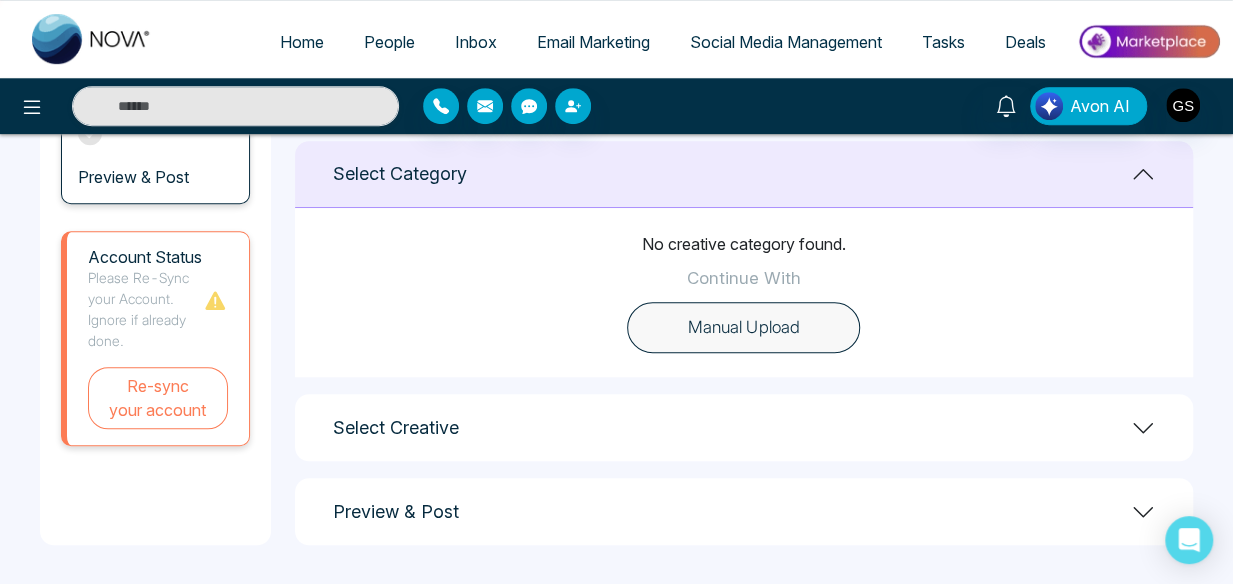 click on "Select Creative" at bounding box center [744, 427] 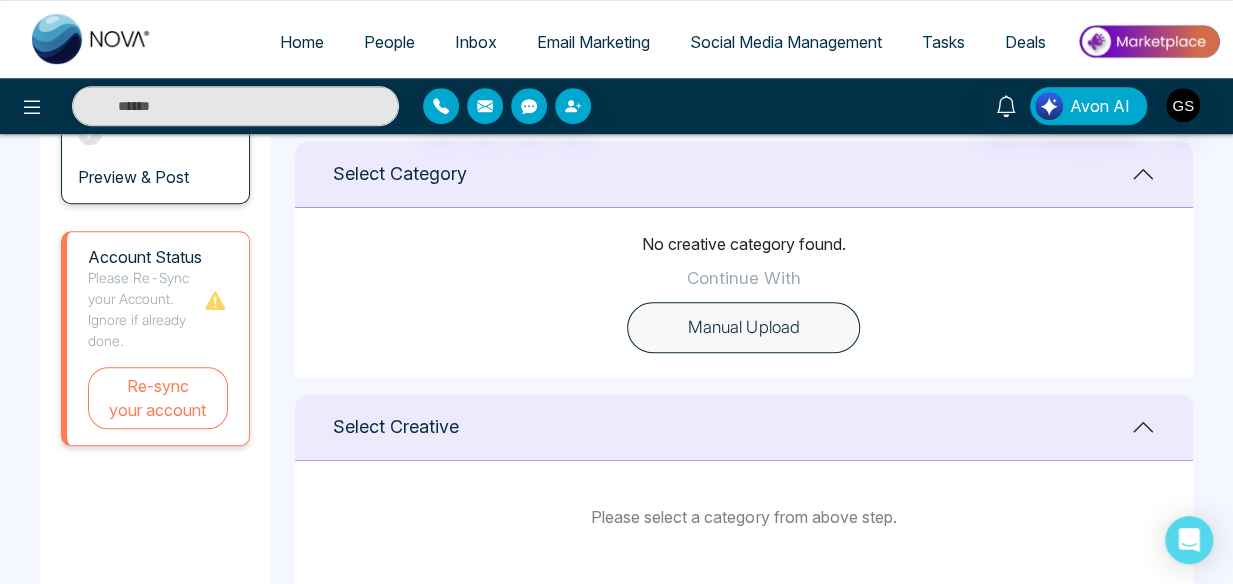 scroll, scrollTop: 643, scrollLeft: 0, axis: vertical 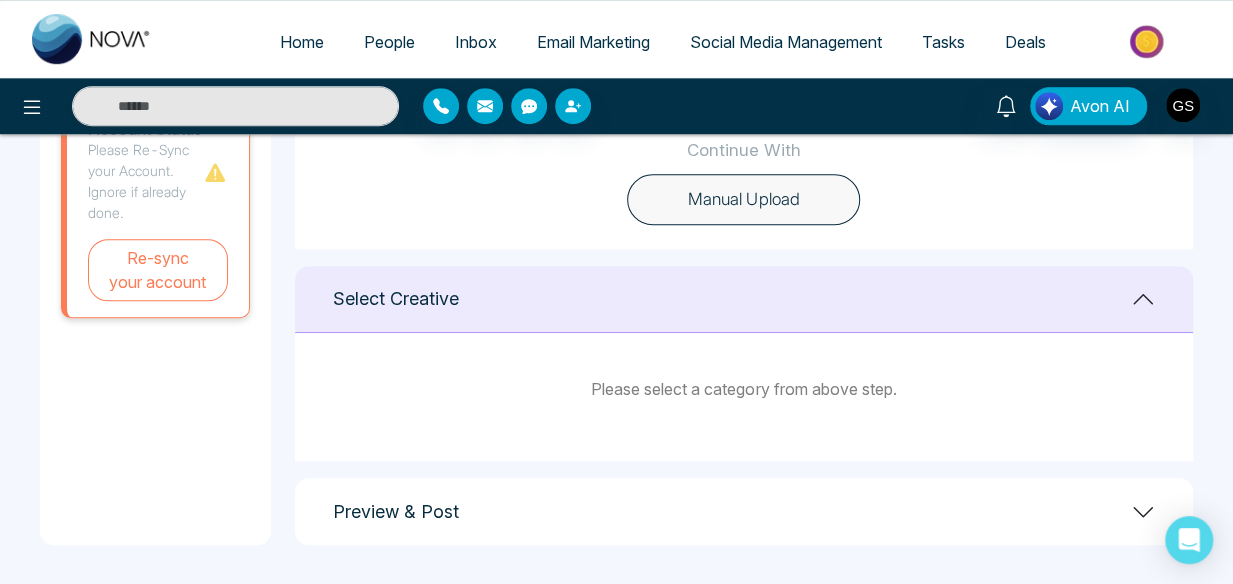 click on "Preview & Post" at bounding box center [396, 512] 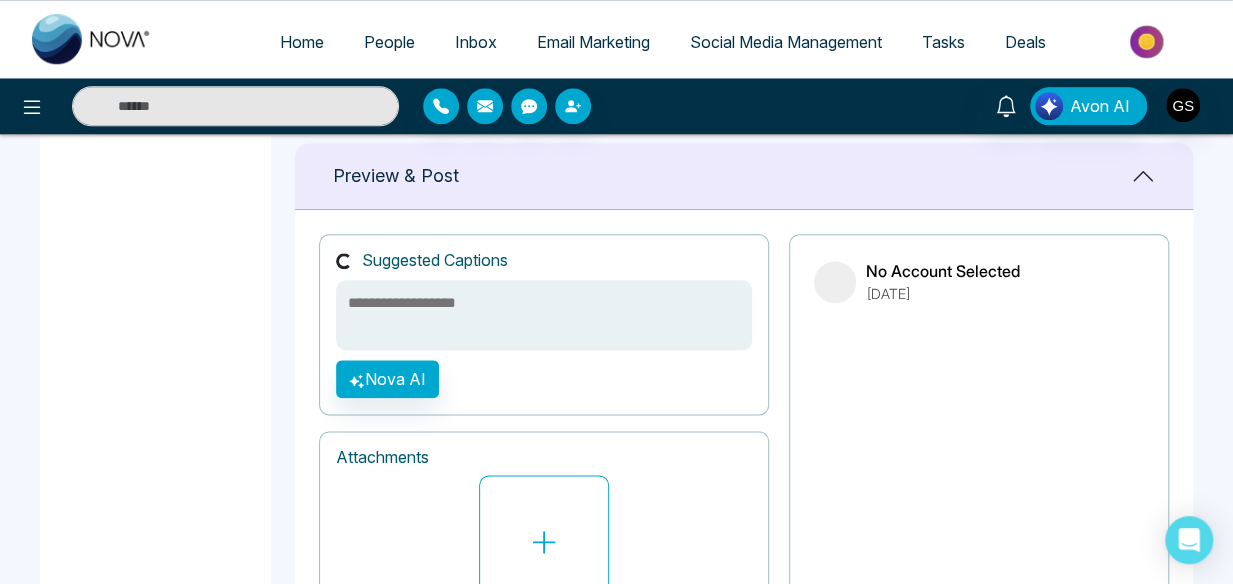 scroll, scrollTop: 1039, scrollLeft: 0, axis: vertical 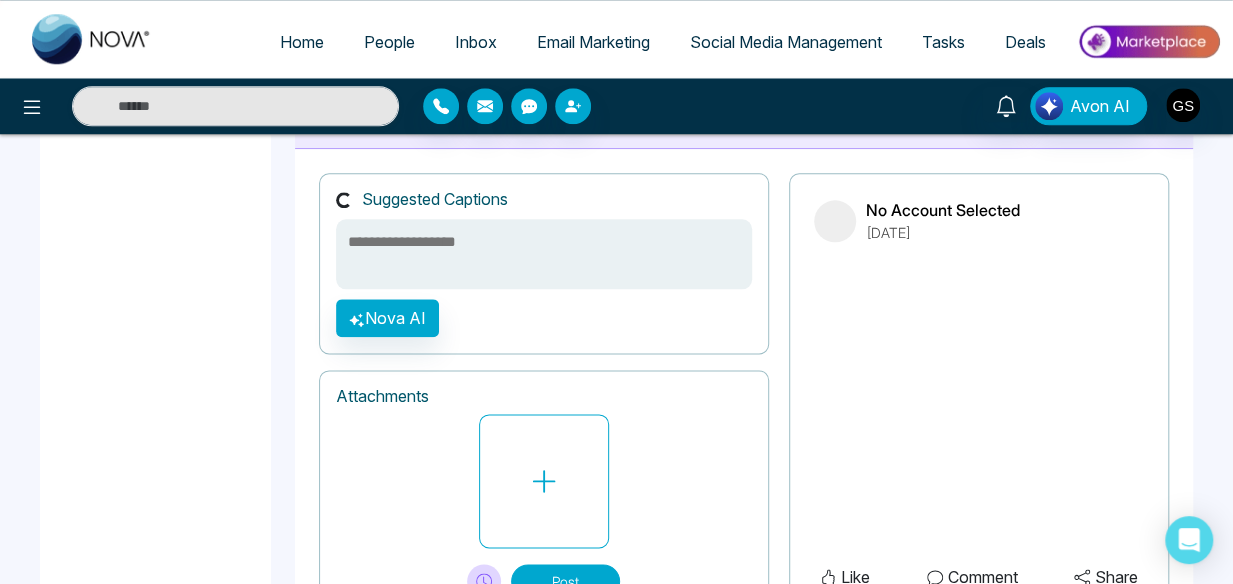 click at bounding box center (544, 254) 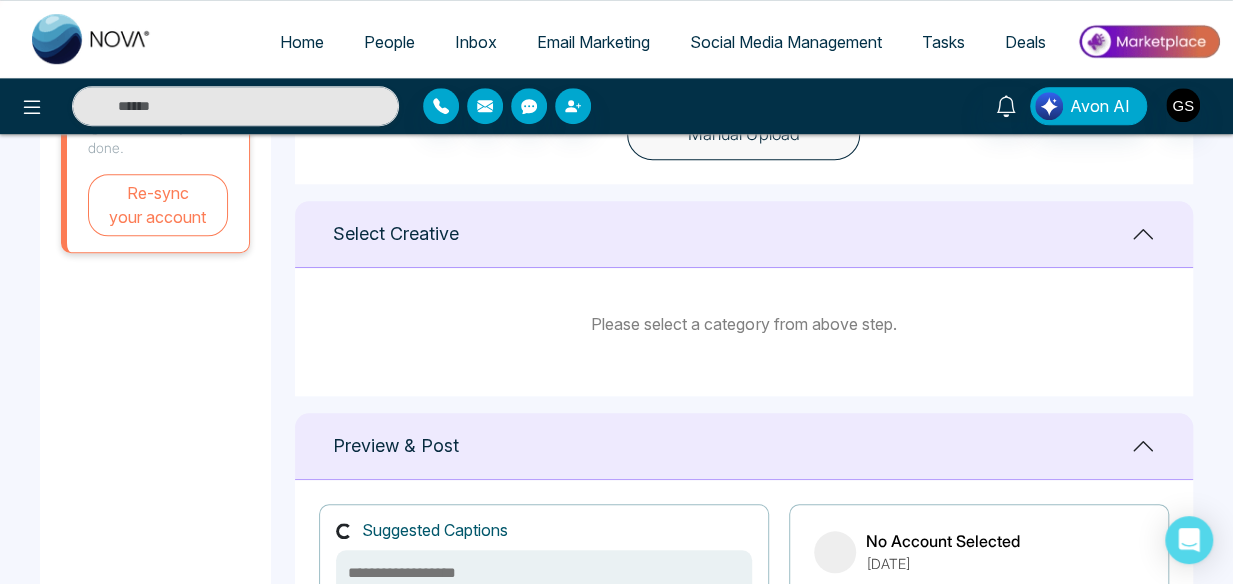 scroll, scrollTop: 576, scrollLeft: 0, axis: vertical 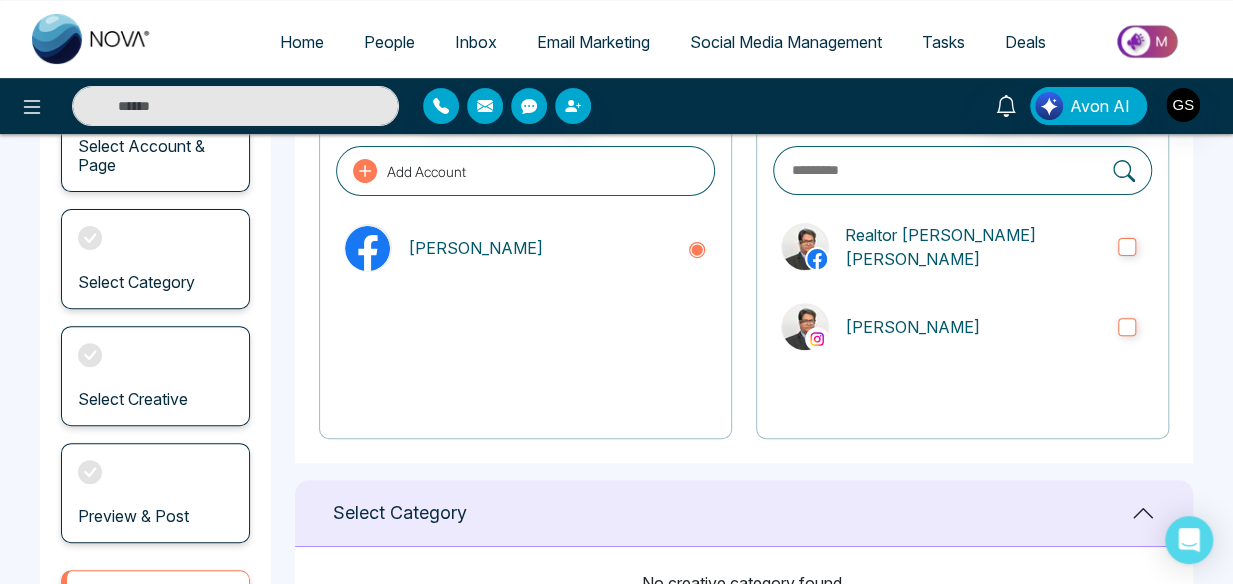 click on "People" at bounding box center [389, 42] 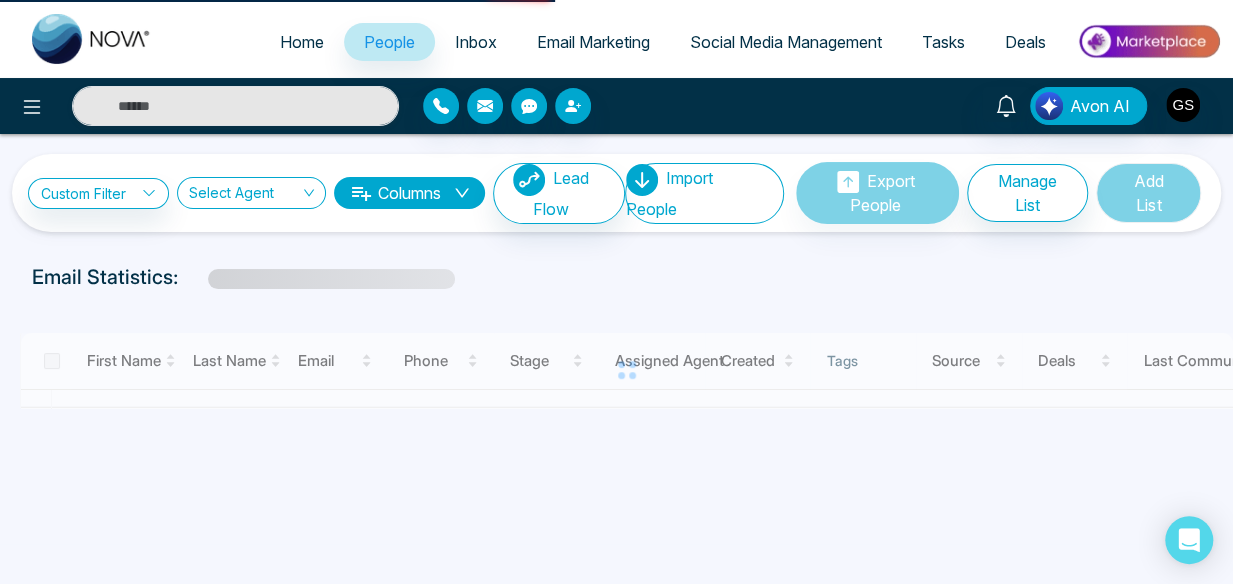 scroll, scrollTop: 0, scrollLeft: 0, axis: both 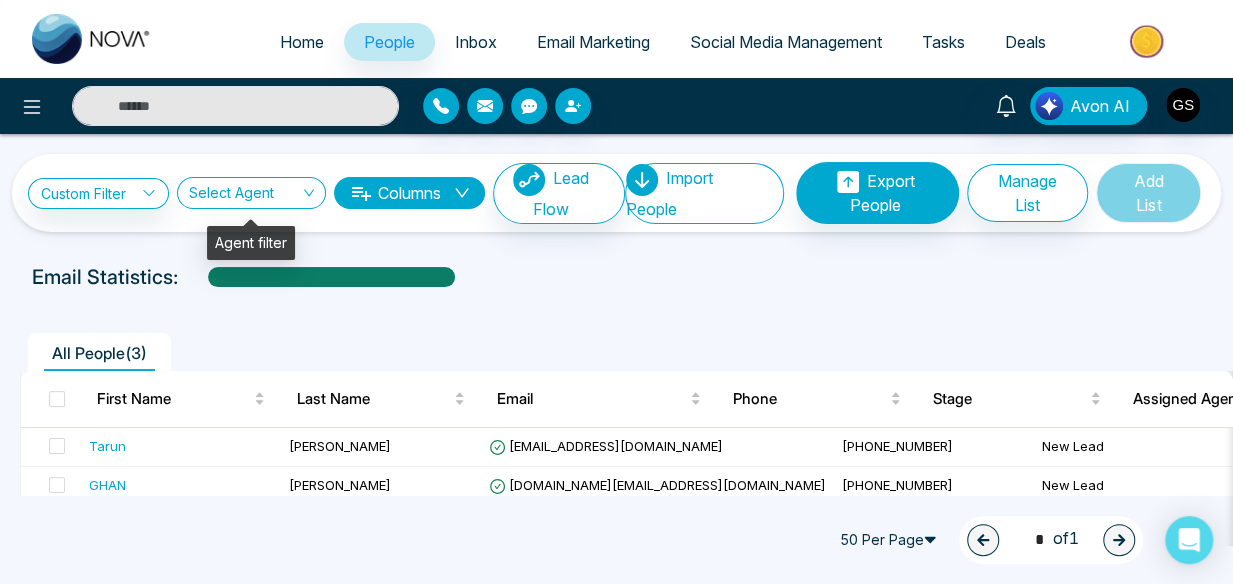 click on "Select Agent" at bounding box center (251, 193) 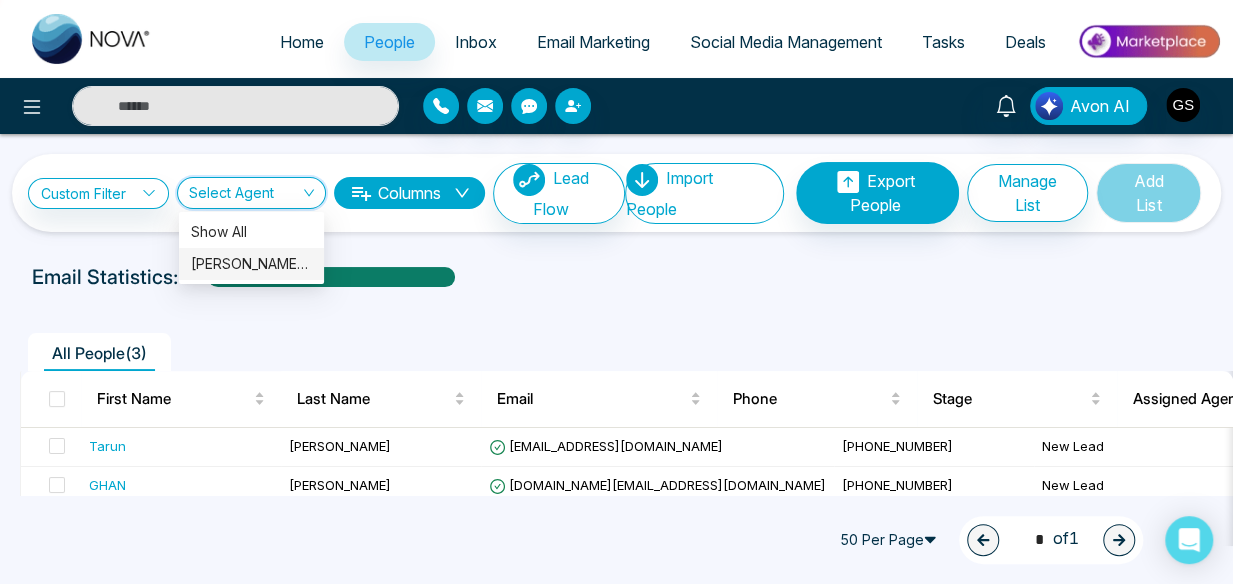 click on "[PERSON_NAME] [PERSON_NAME] (me)" at bounding box center [251, 264] 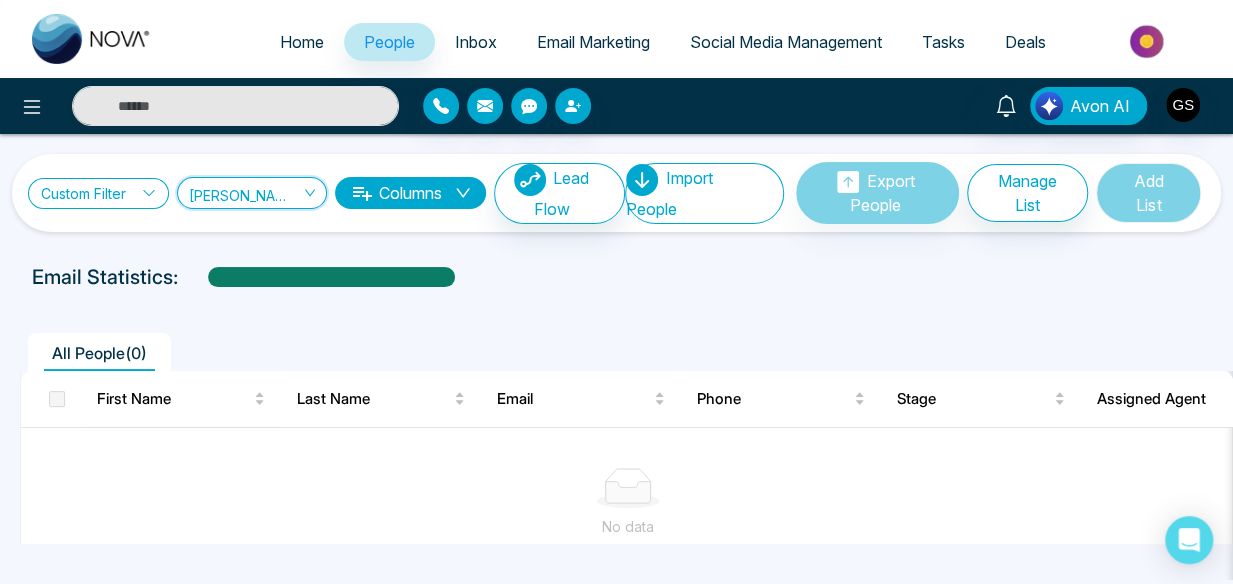 click 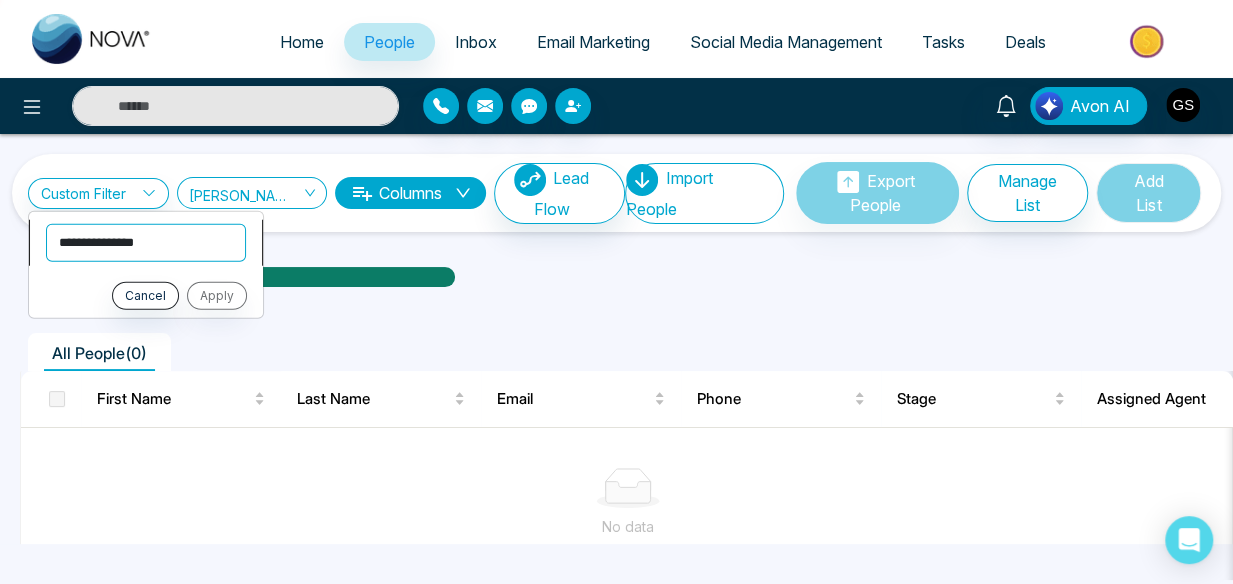 click on "**********" at bounding box center (146, 242) 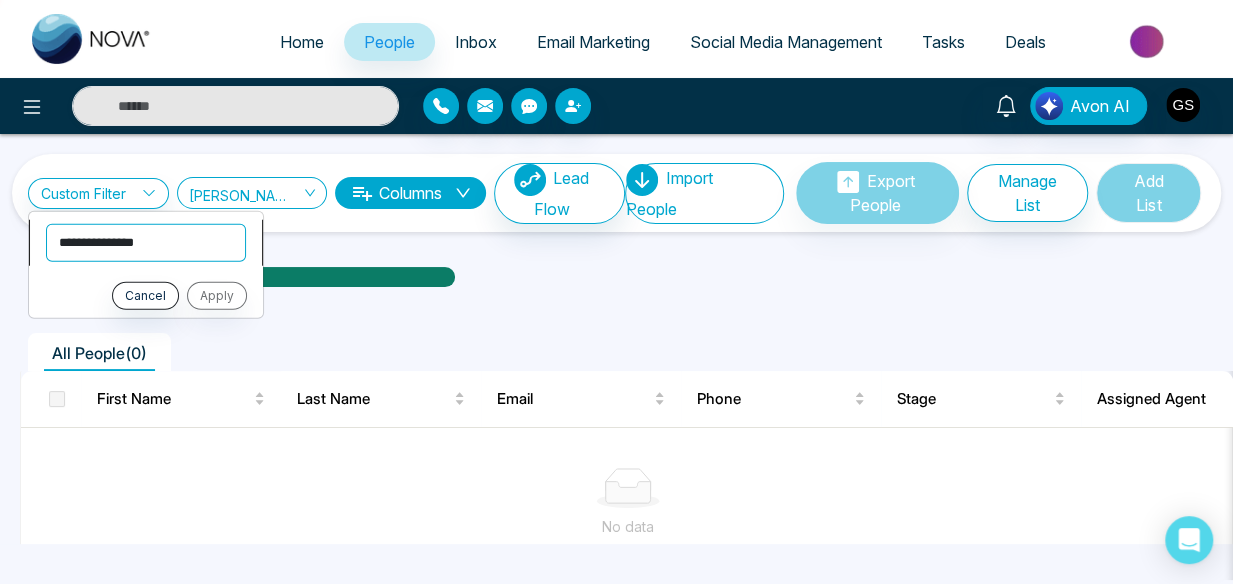select on "*****" 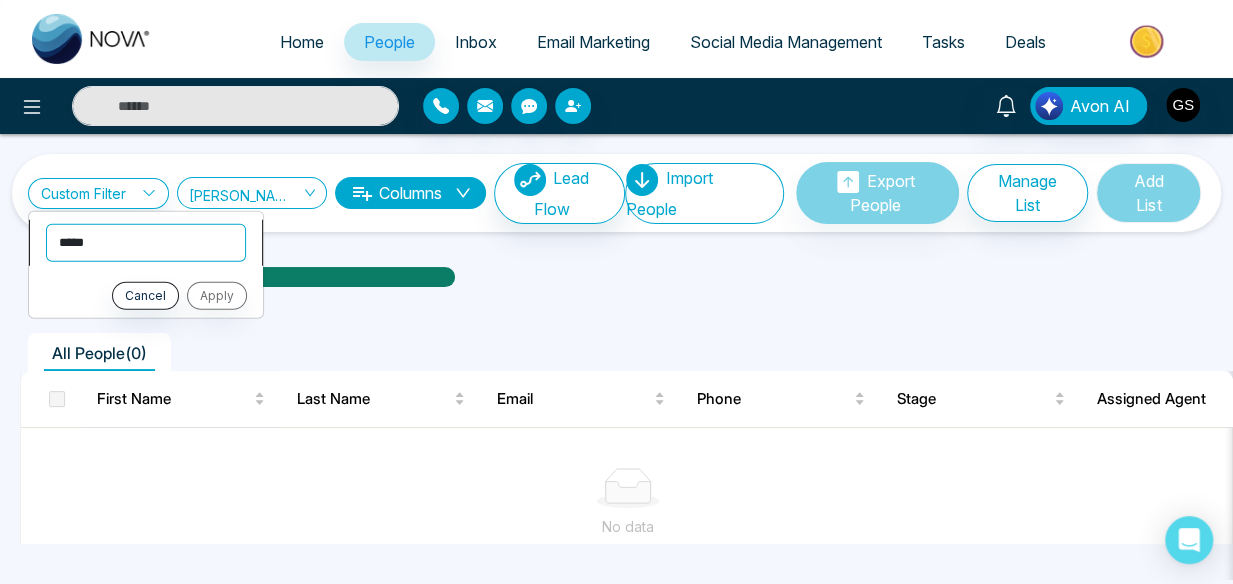 click on "**********" at bounding box center [146, 242] 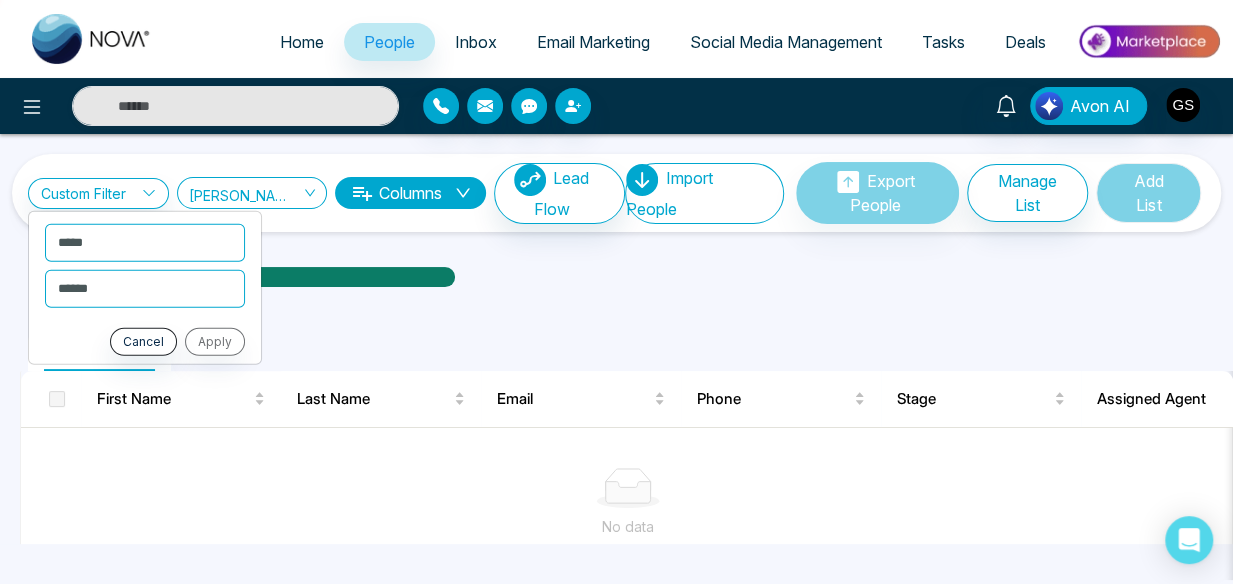 click on "Cancel Apply" at bounding box center (145, 341) 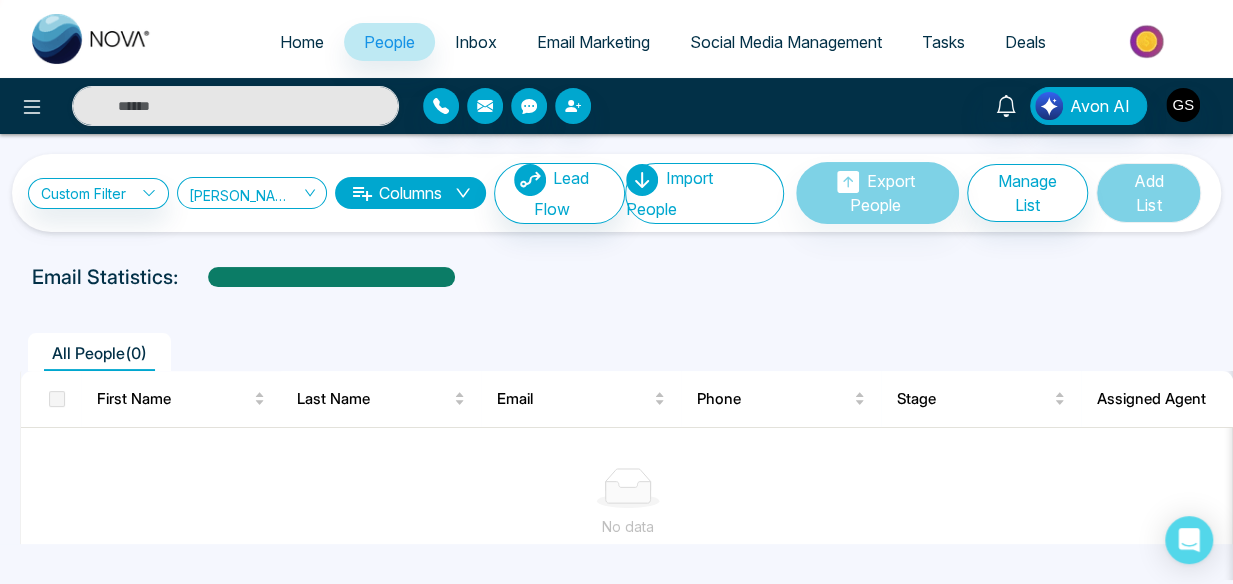 click on "Columns" at bounding box center [410, 193] 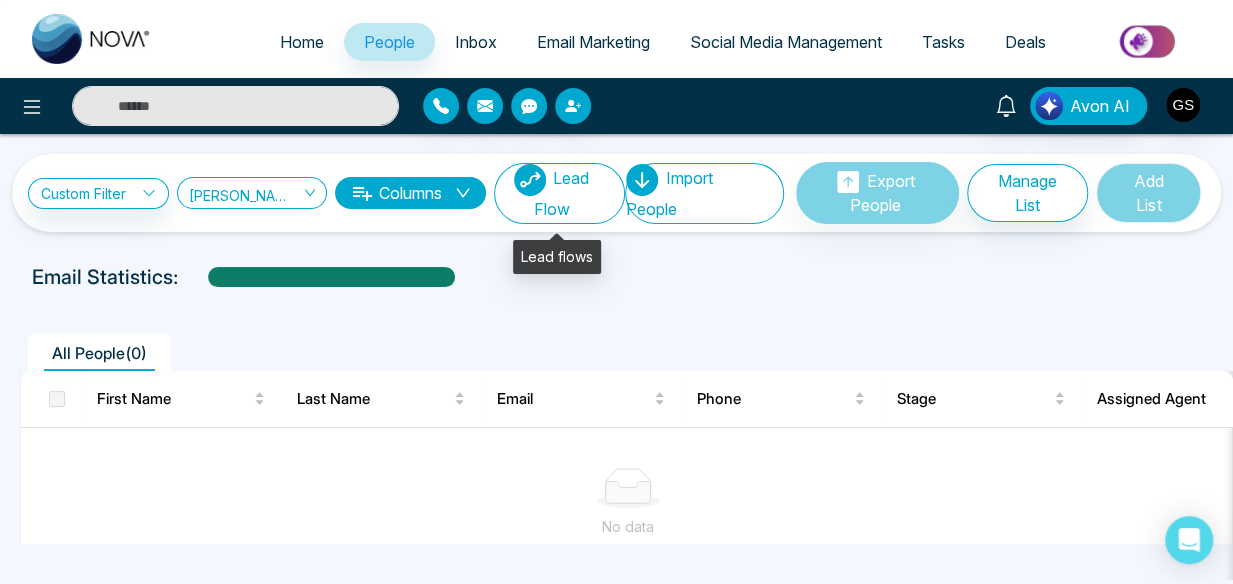 click on "Lead Flow" at bounding box center (559, 193) 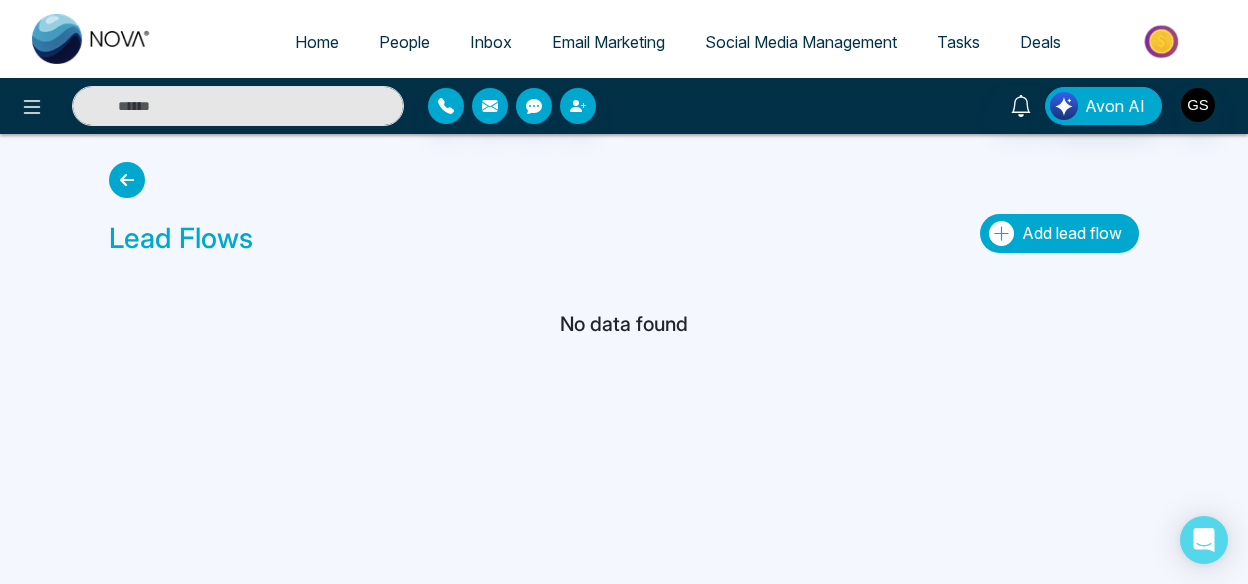 click on "Add lead flow" at bounding box center (1072, 233) 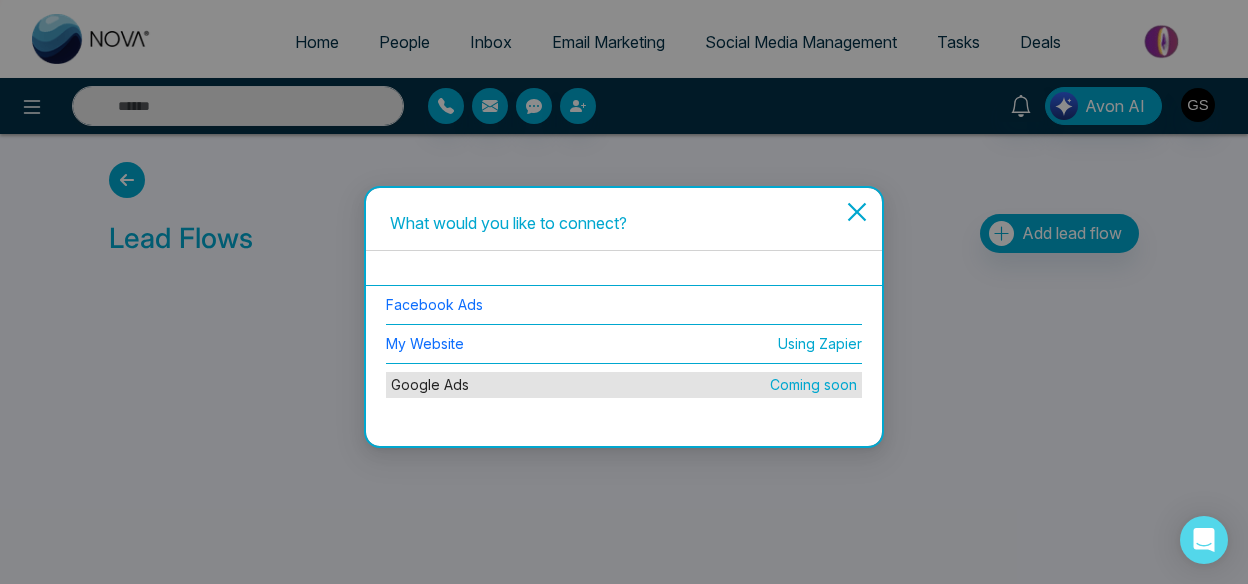 click on "Google Ads Coming soon" at bounding box center [624, 385] 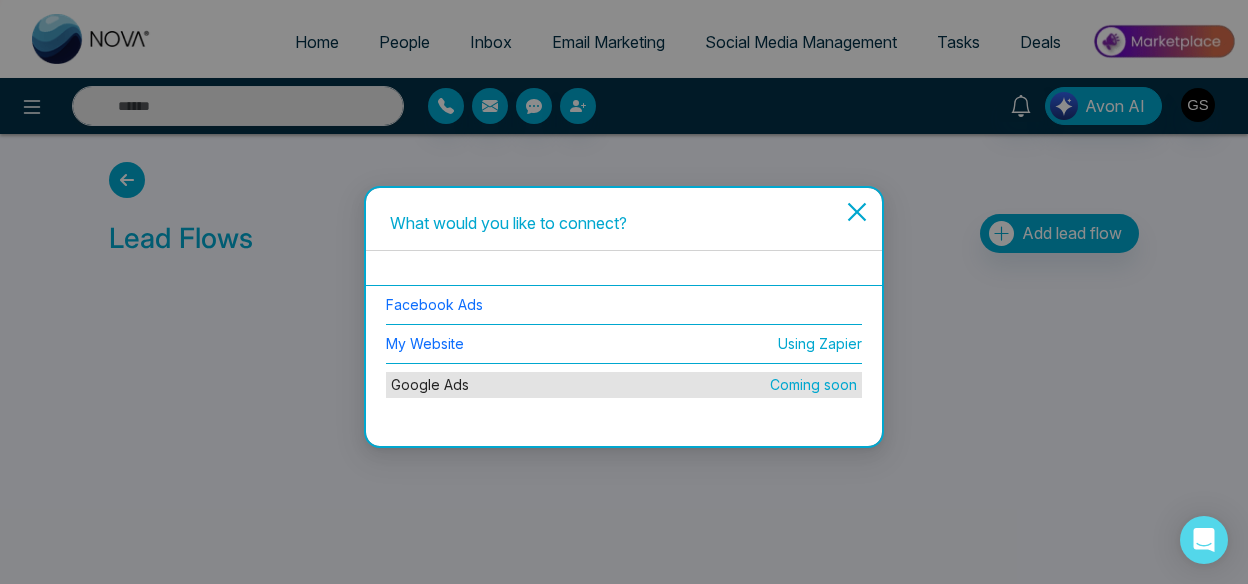 click on "Facebook Ads" at bounding box center (624, 305) 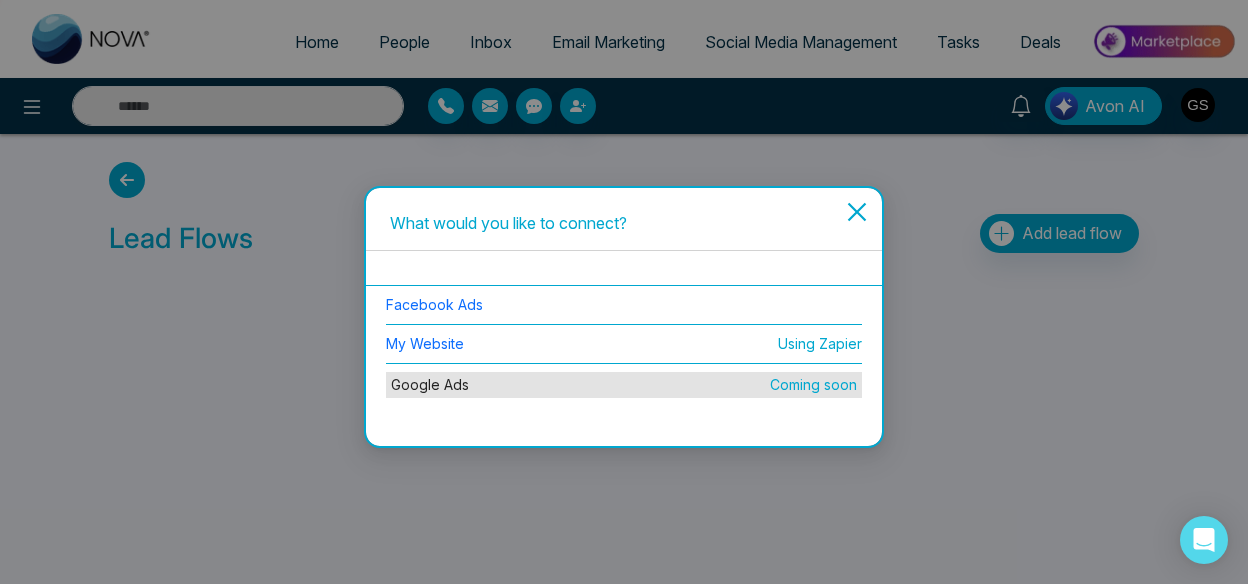 click 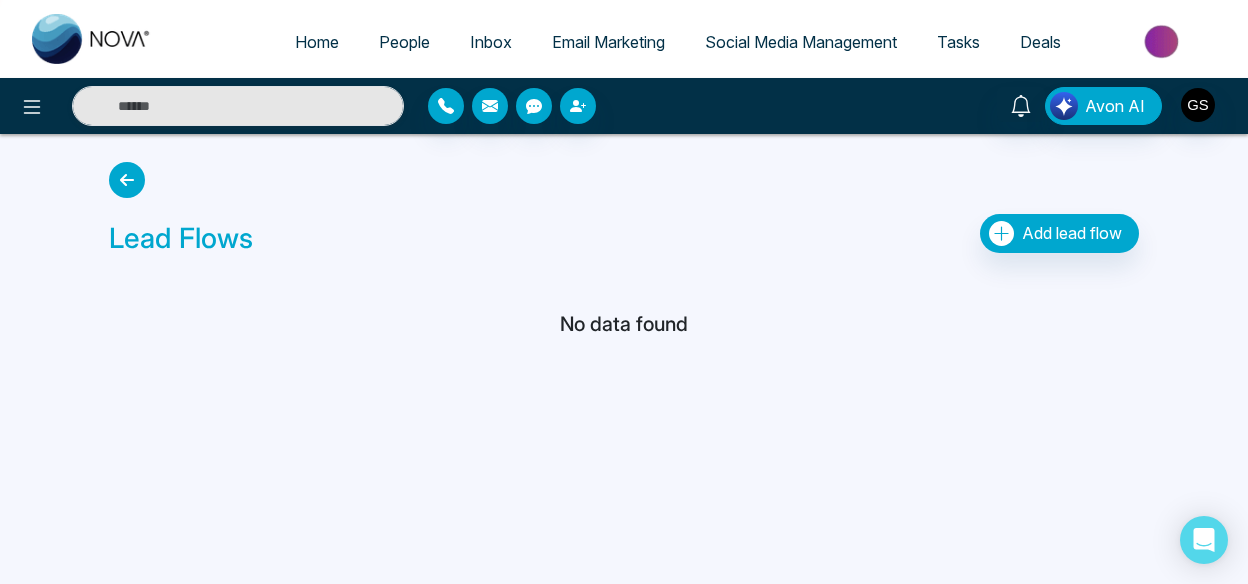 click at bounding box center (127, 180) 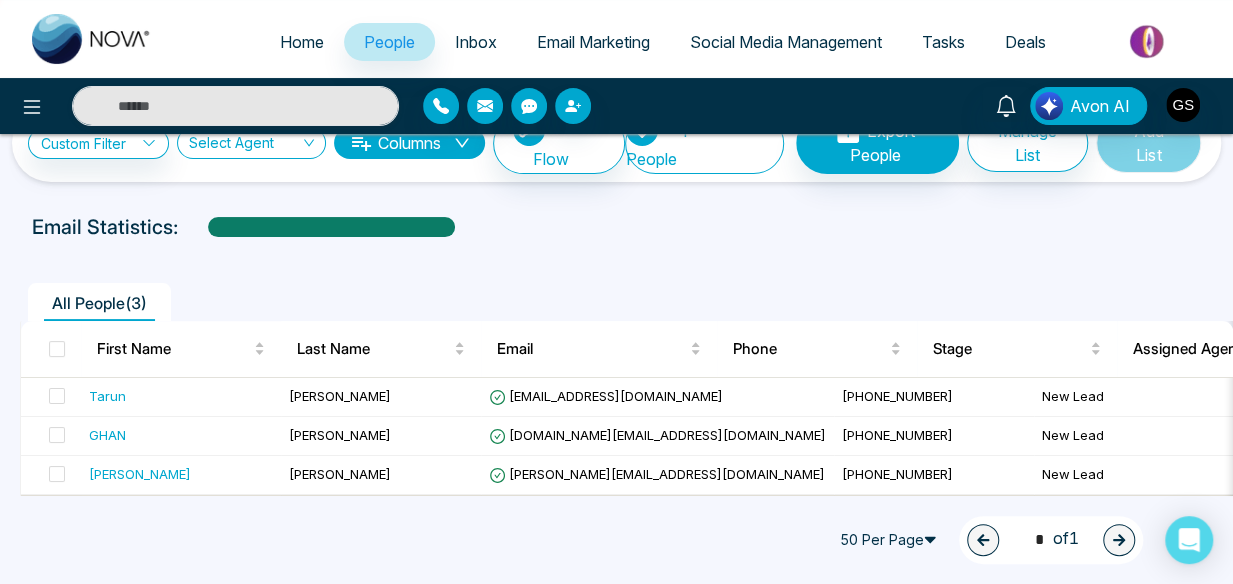 scroll, scrollTop: 17, scrollLeft: 0, axis: vertical 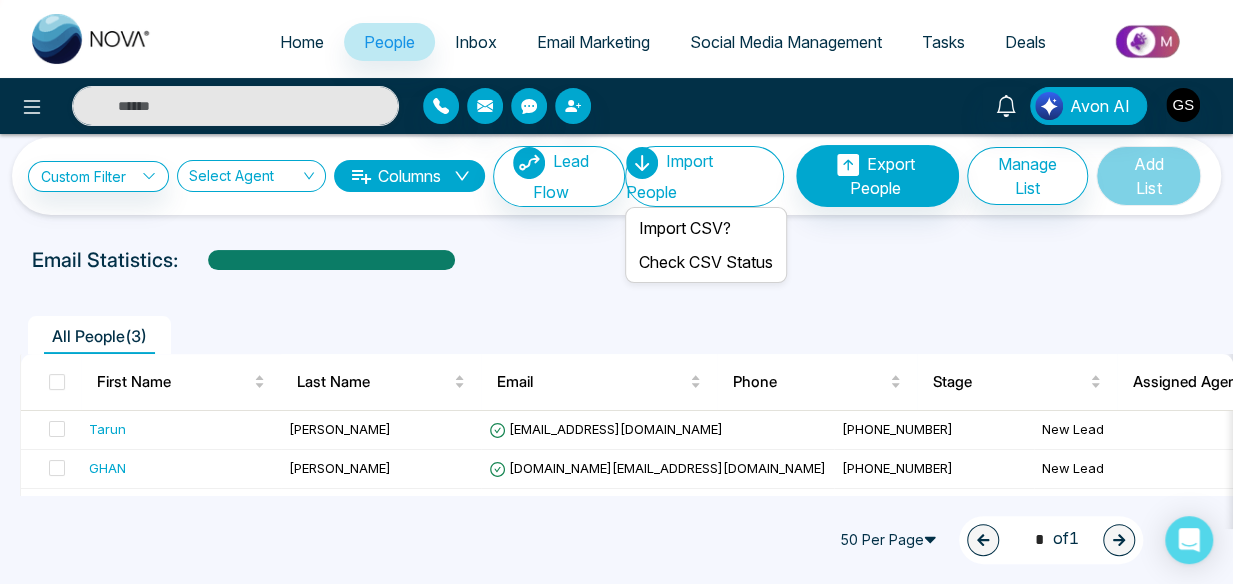 click on "Import People" at bounding box center (704, 176) 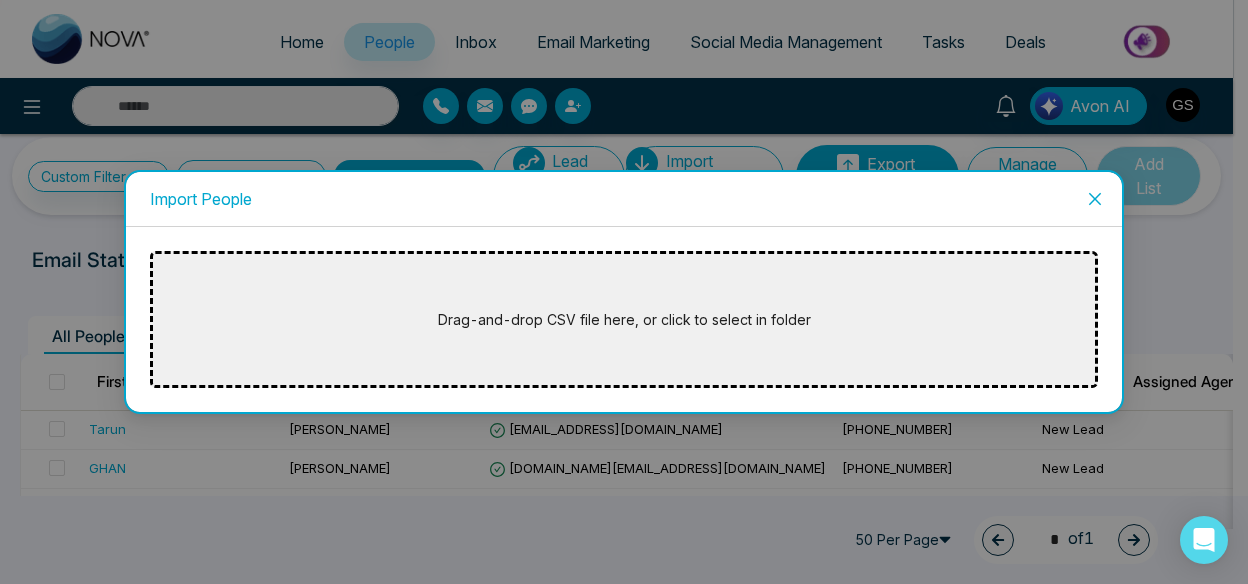 click on "Drag-and-drop CSV file here, or click to select in folder" at bounding box center [624, 319] 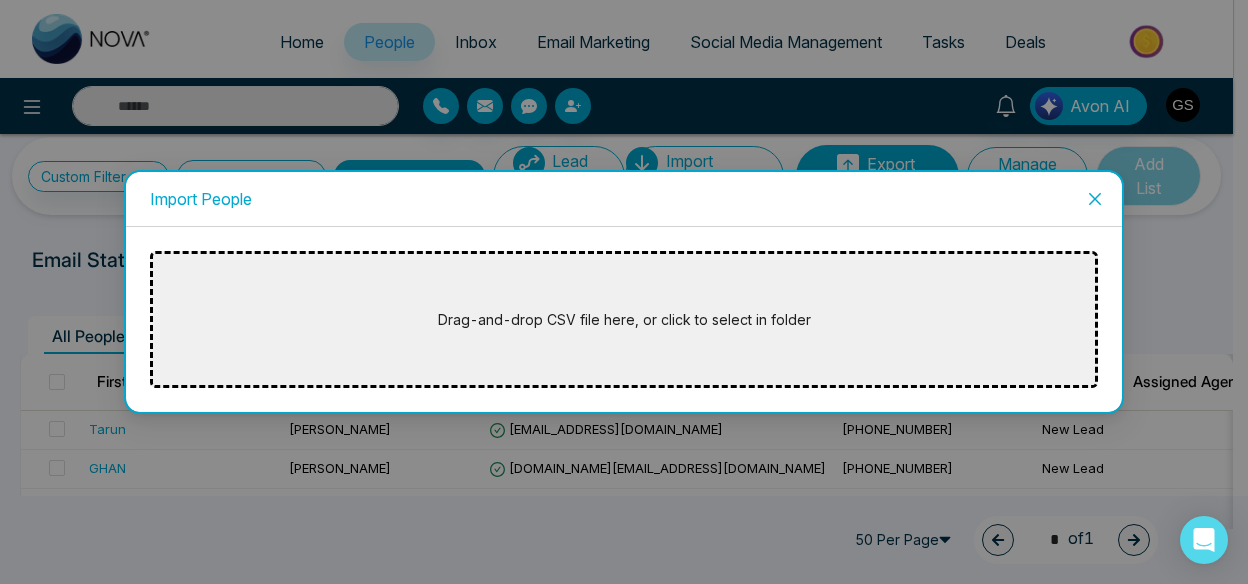 click 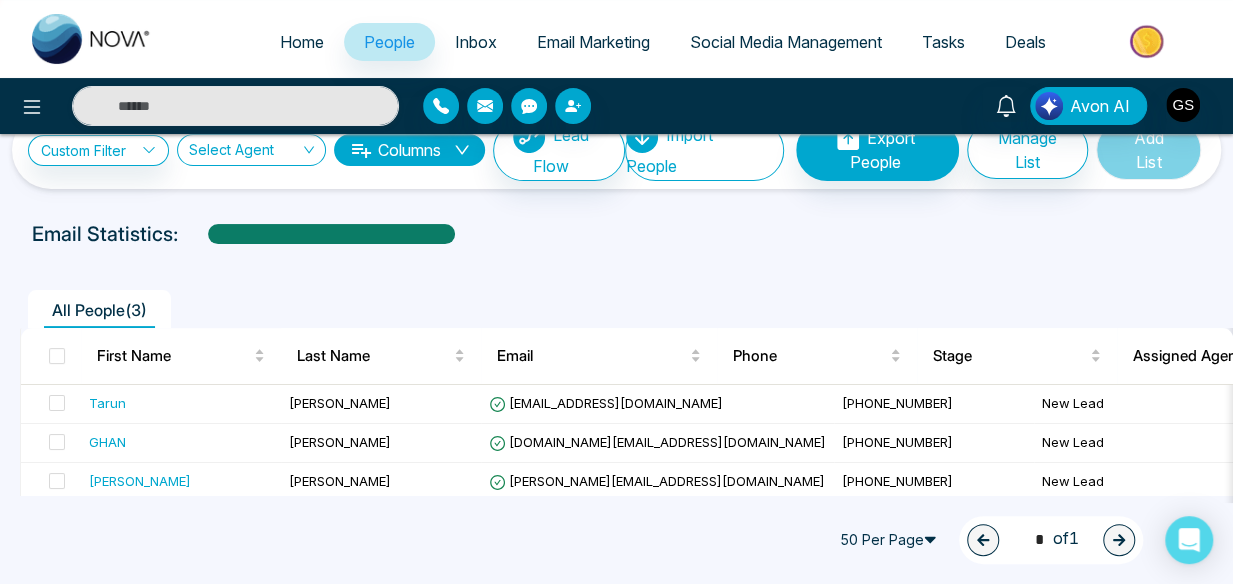 scroll, scrollTop: 62, scrollLeft: 0, axis: vertical 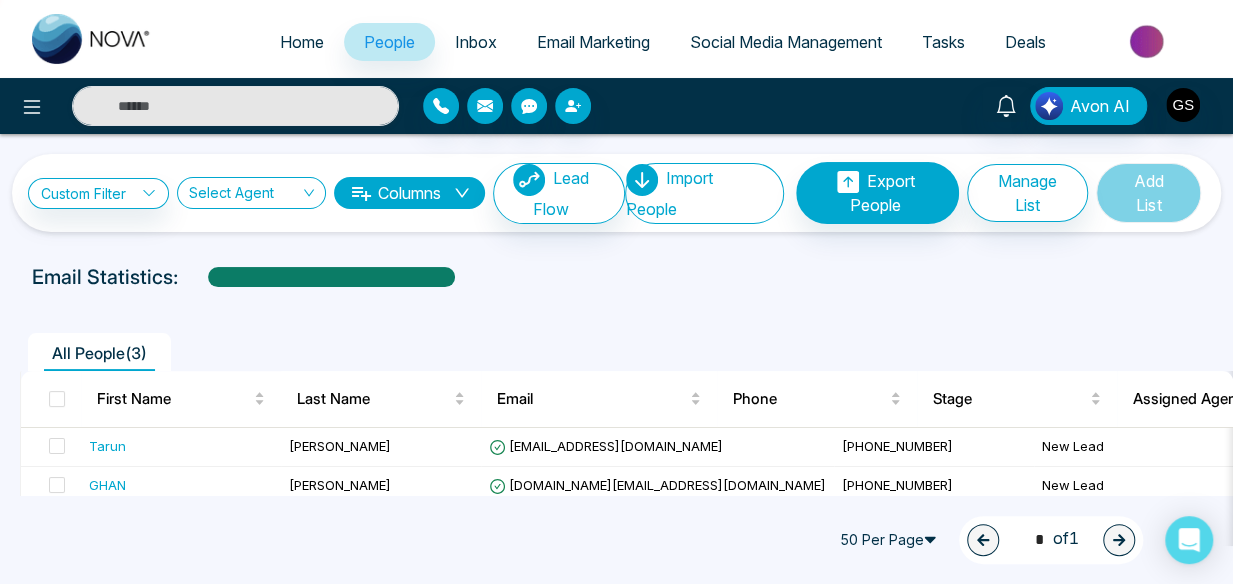 click on "Inbox" at bounding box center [476, 42] 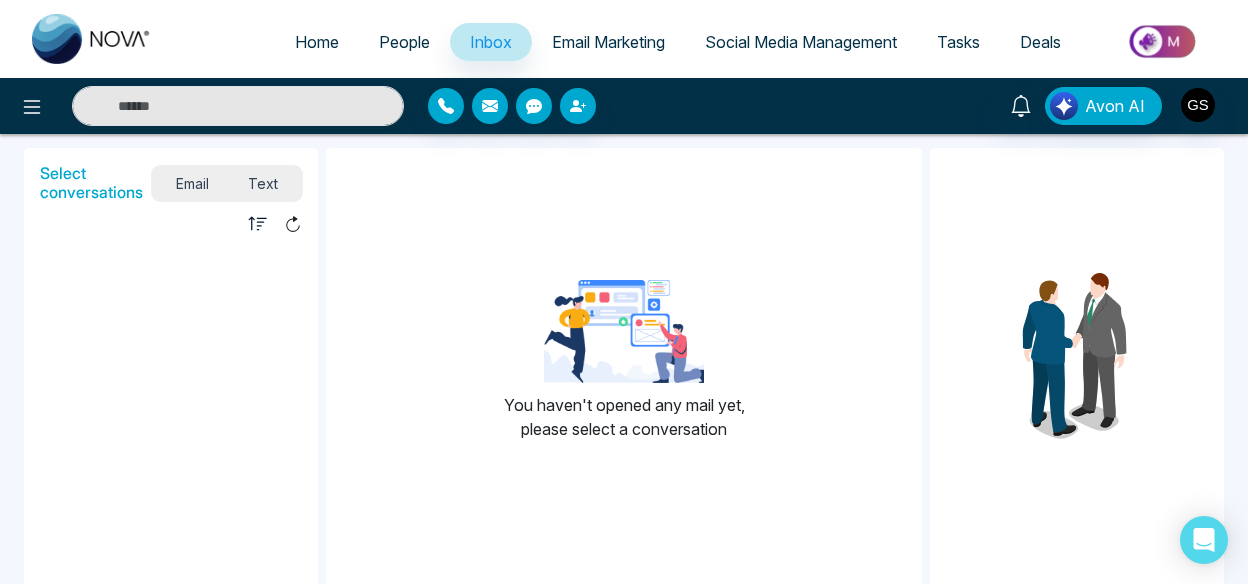 click on "Email" at bounding box center [192, 183] 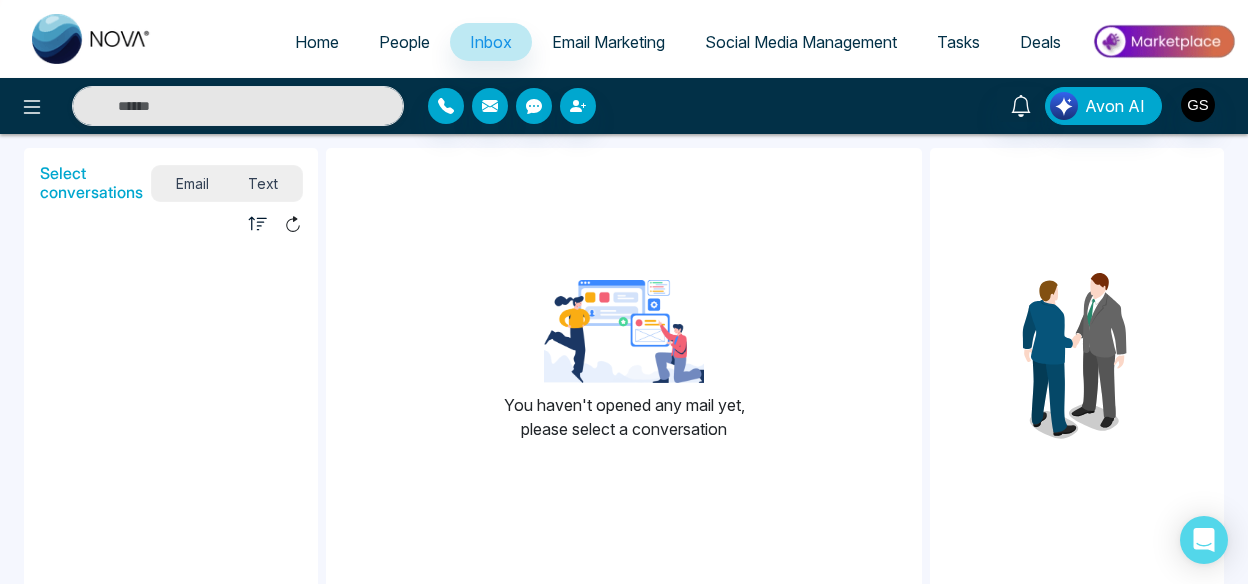 click on "People" at bounding box center [404, 42] 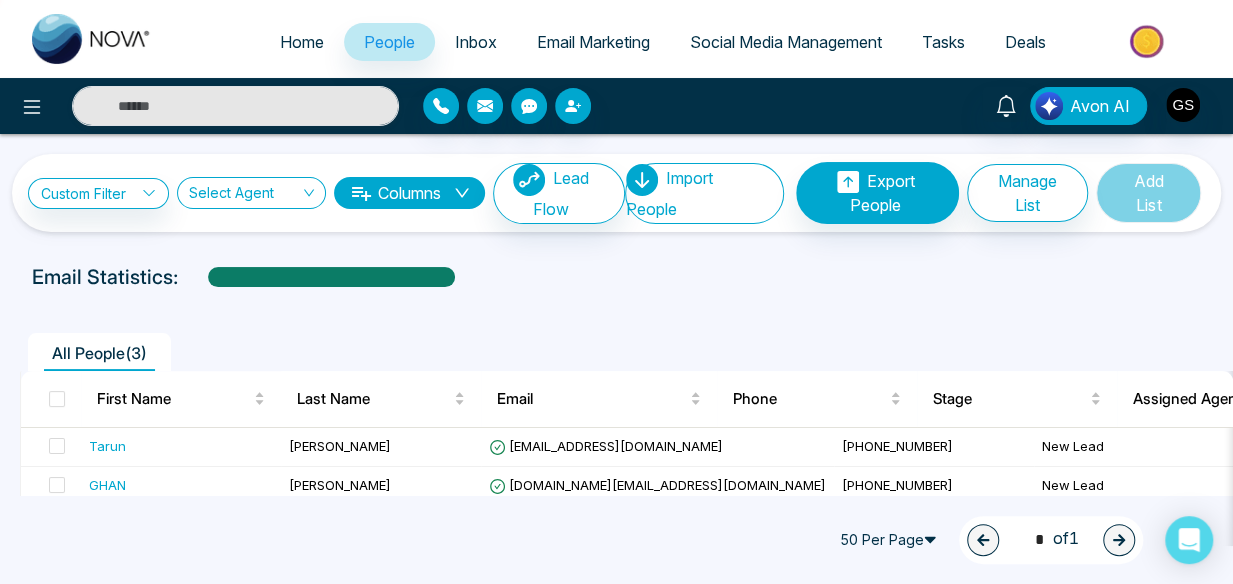 click on "Home" at bounding box center (302, 42) 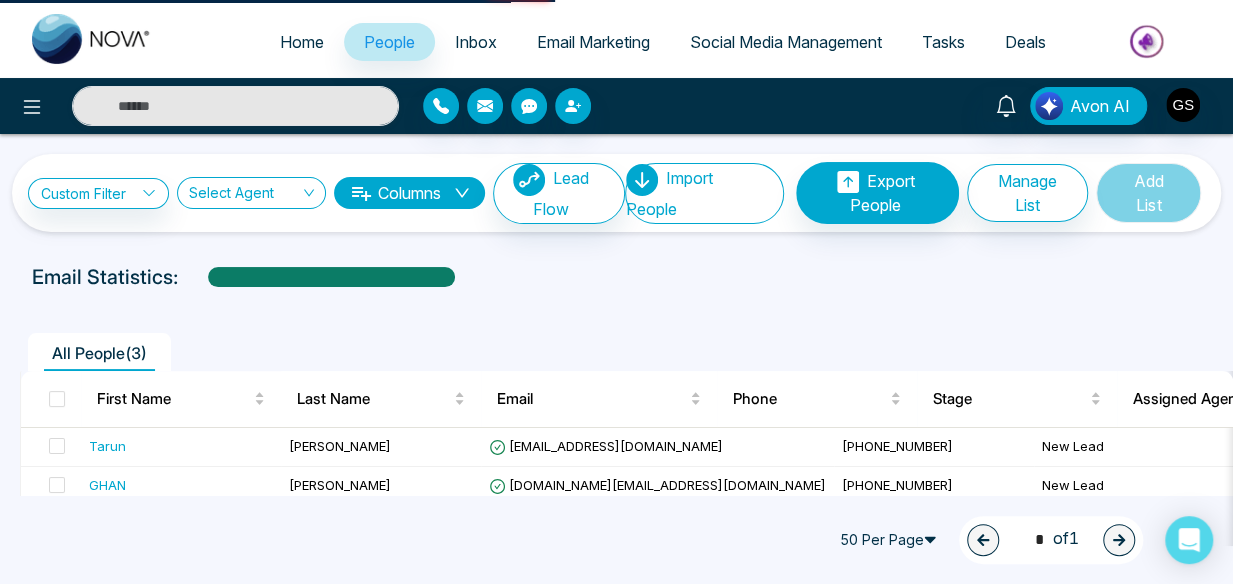 select on "*" 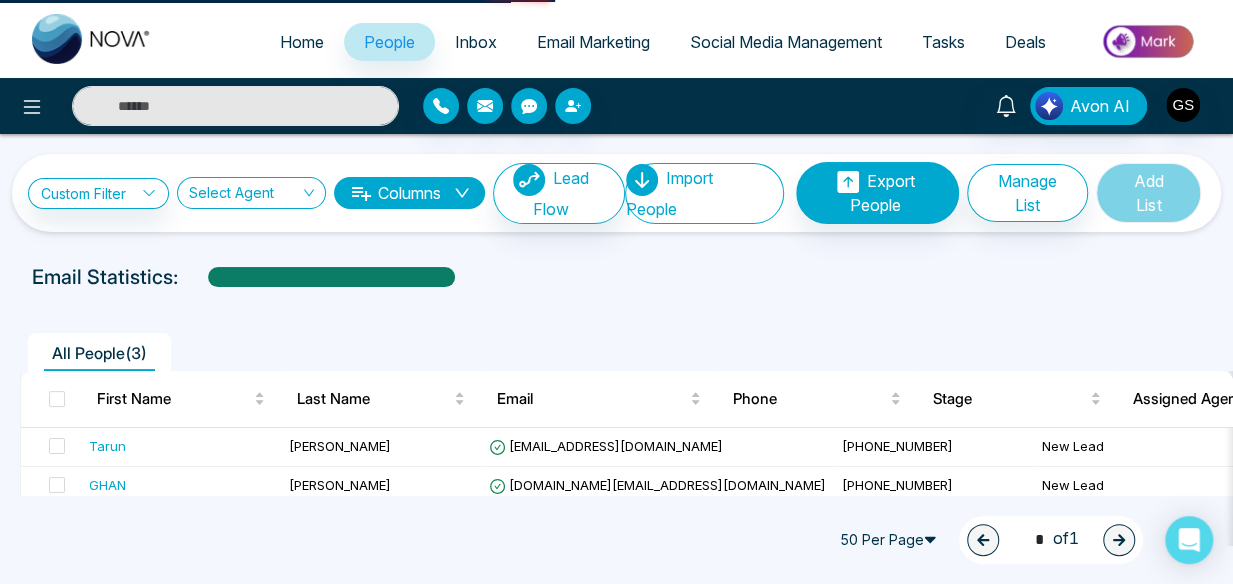select on "*" 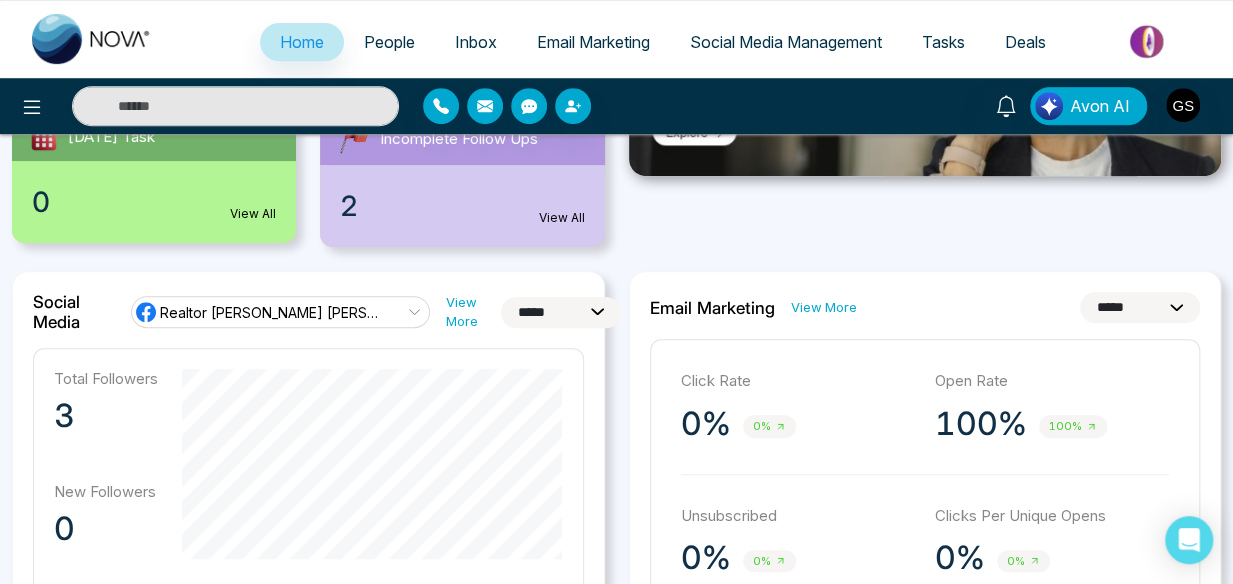 scroll, scrollTop: 458, scrollLeft: 0, axis: vertical 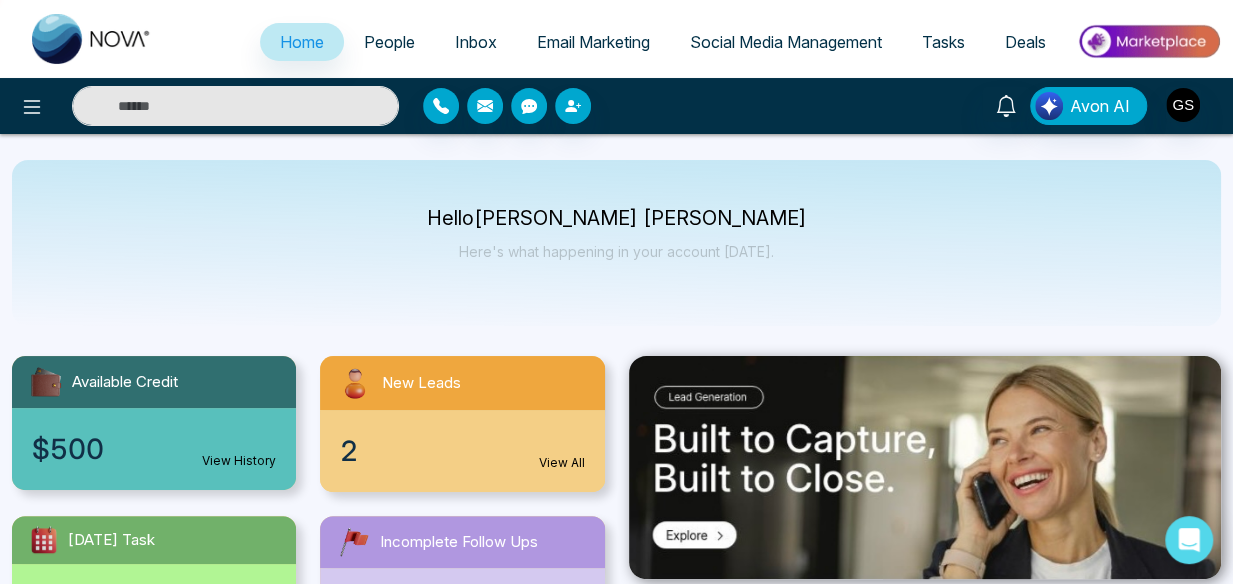 click at bounding box center (235, 106) 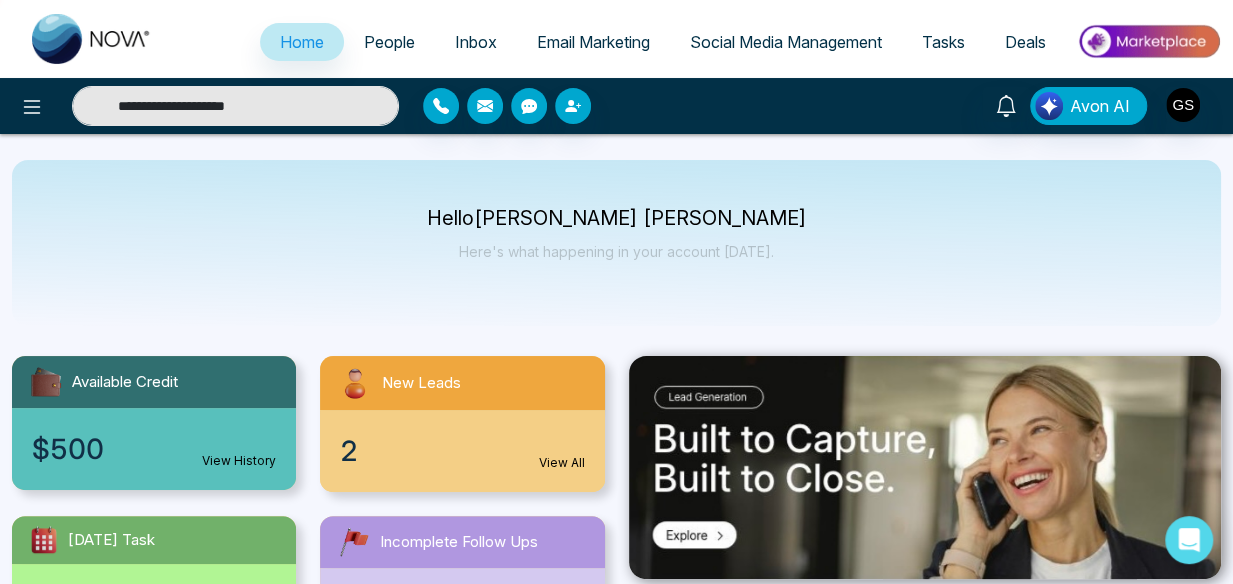 type on "**********" 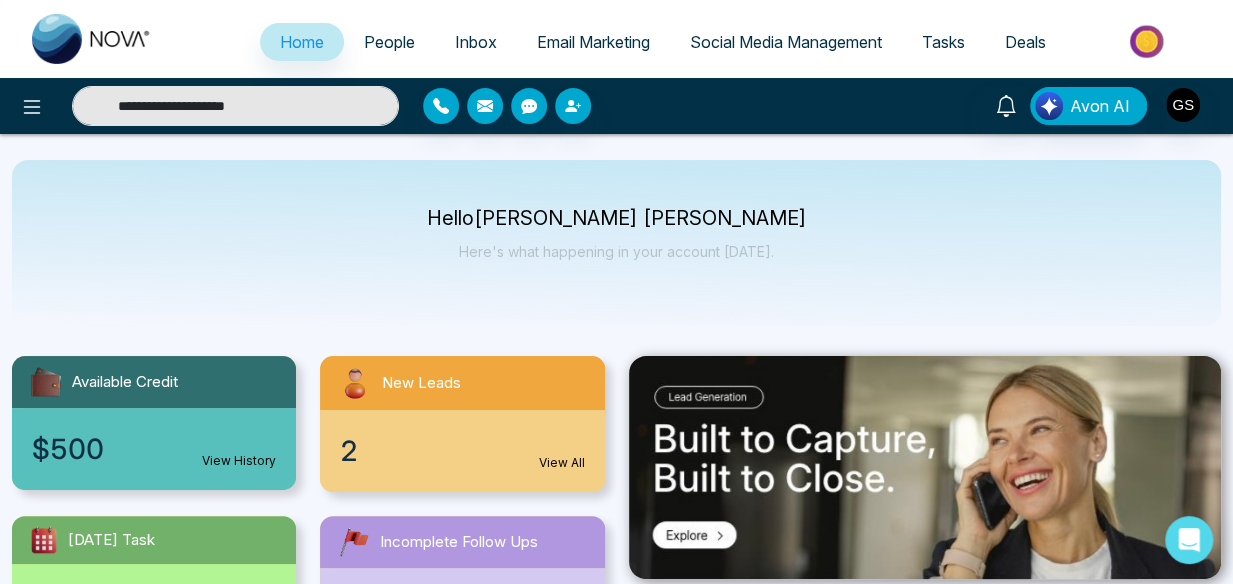 click on "**********" at bounding box center [235, 106] 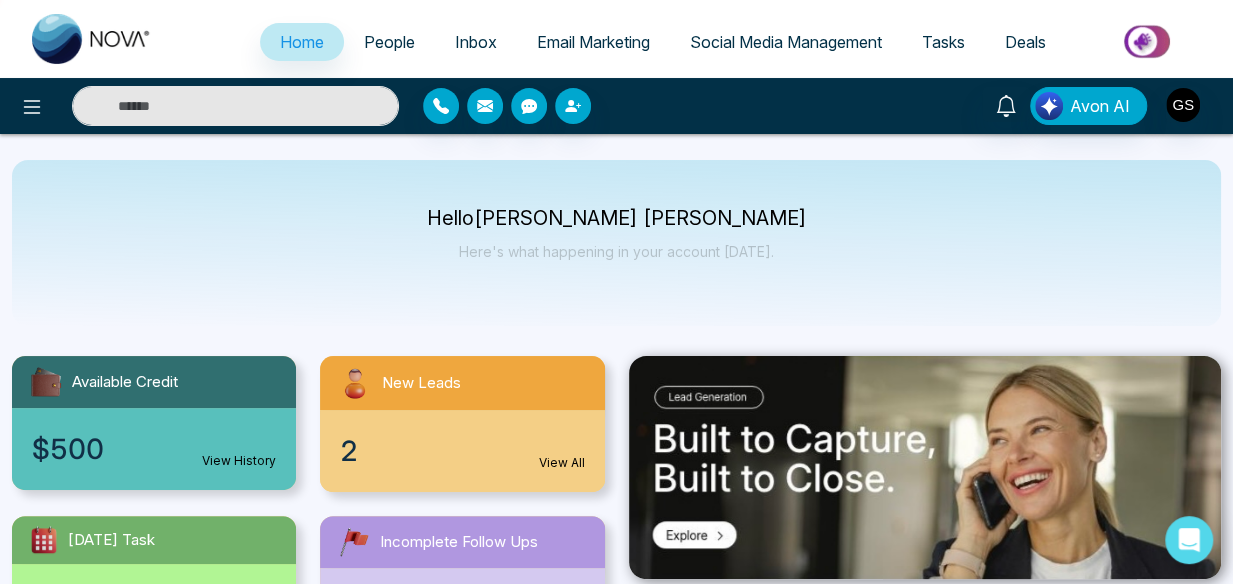 click at bounding box center [235, 106] 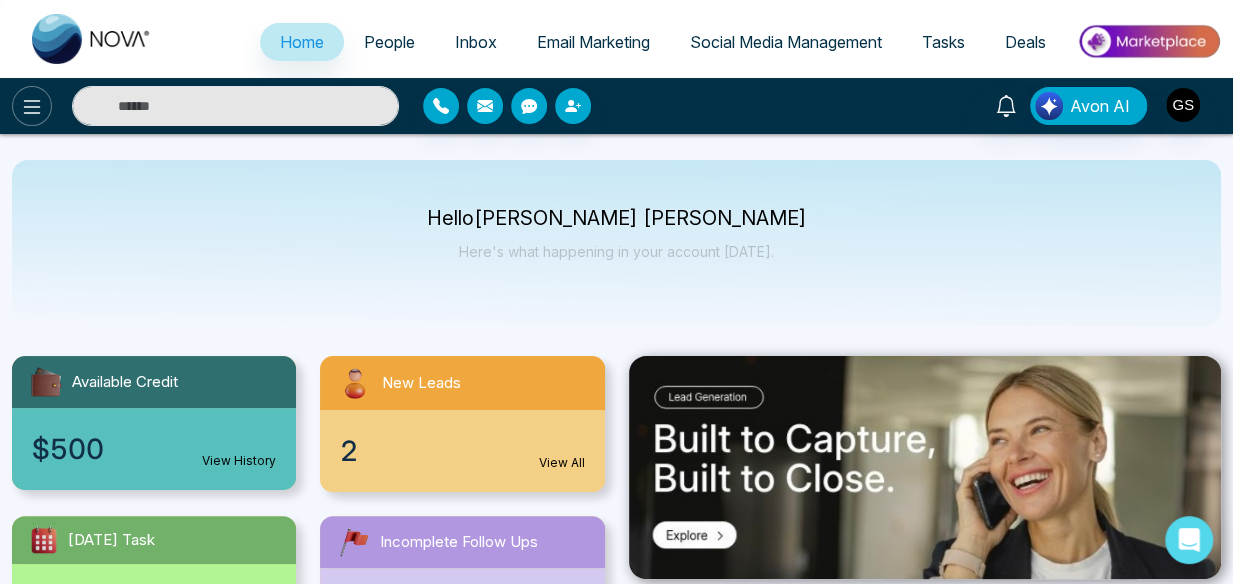 click 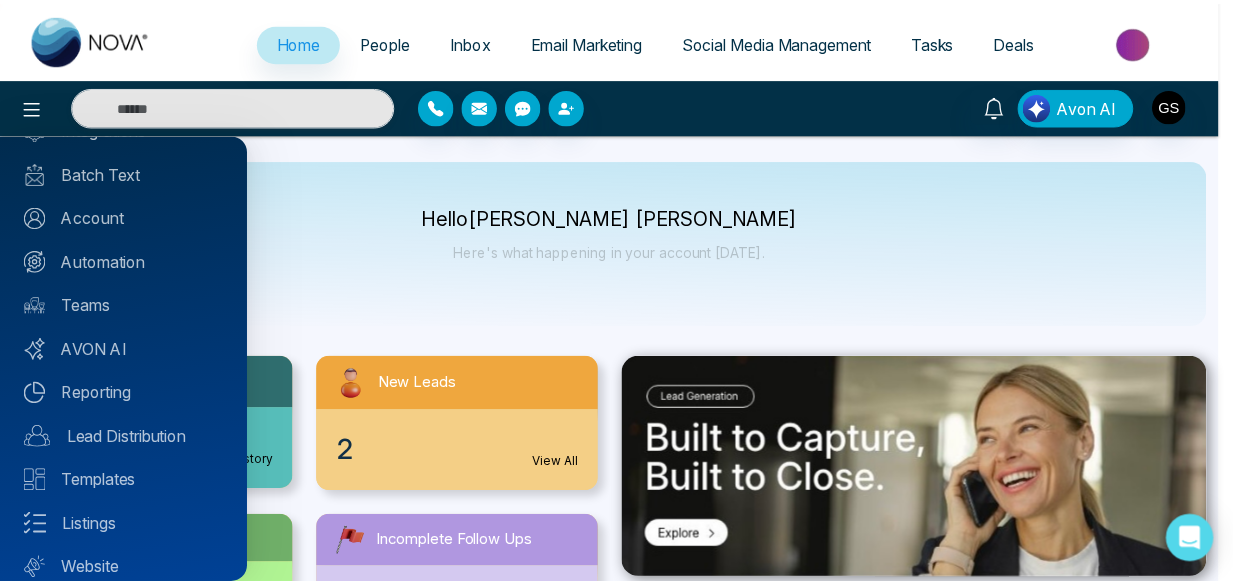 scroll, scrollTop: 142, scrollLeft: 0, axis: vertical 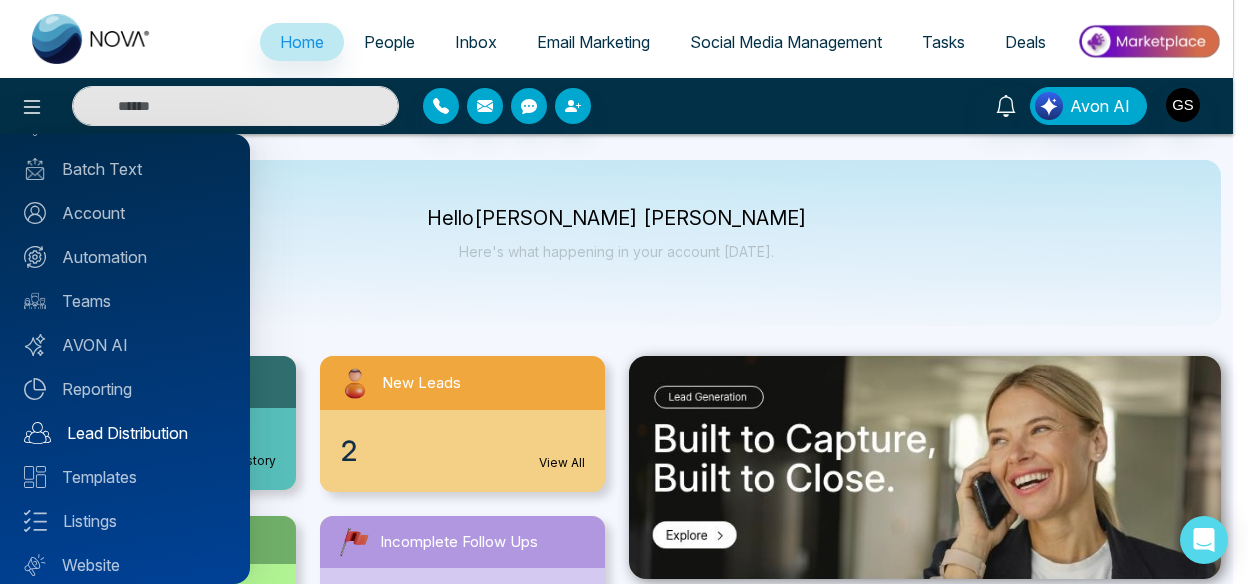 click on "Lead Distribution" at bounding box center (125, 433) 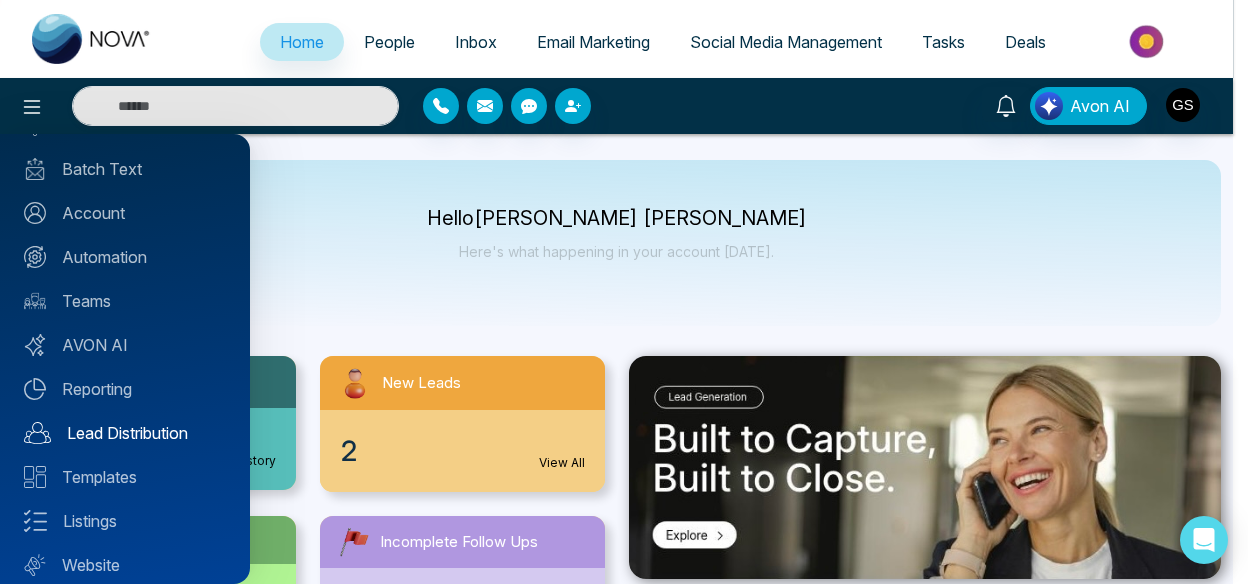 type 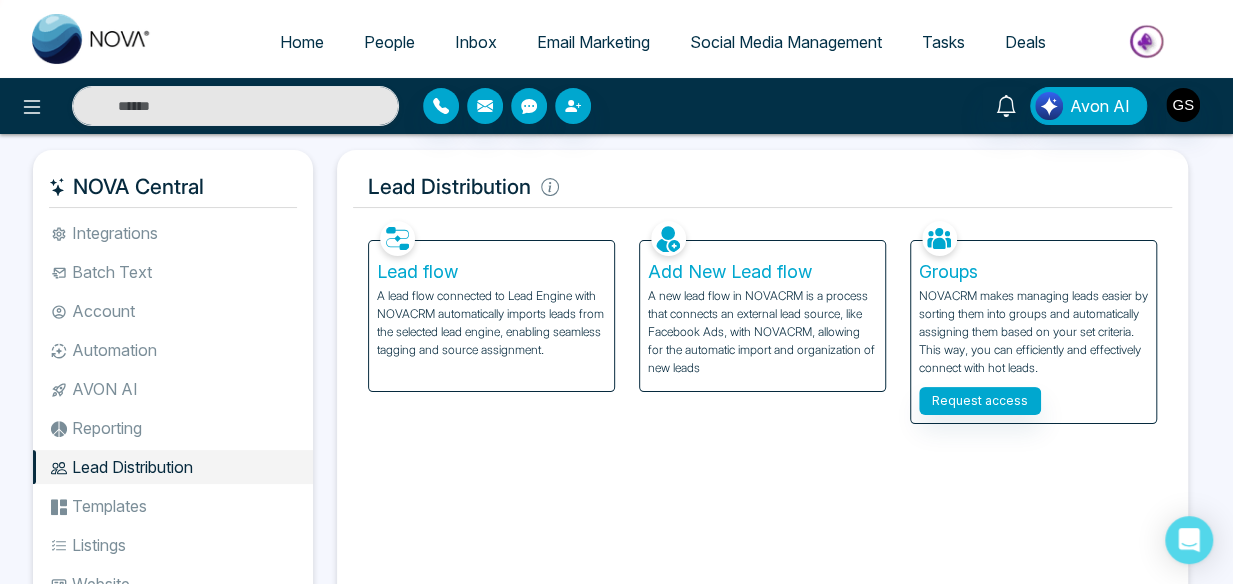 scroll, scrollTop: 93, scrollLeft: 0, axis: vertical 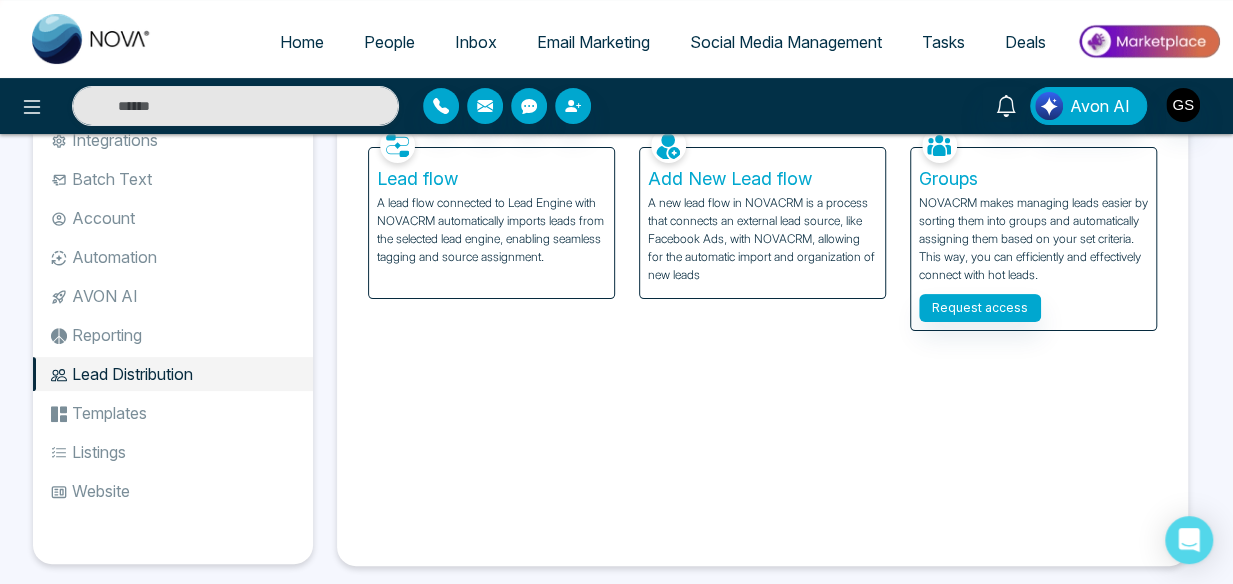 click on "Templates" at bounding box center (173, 413) 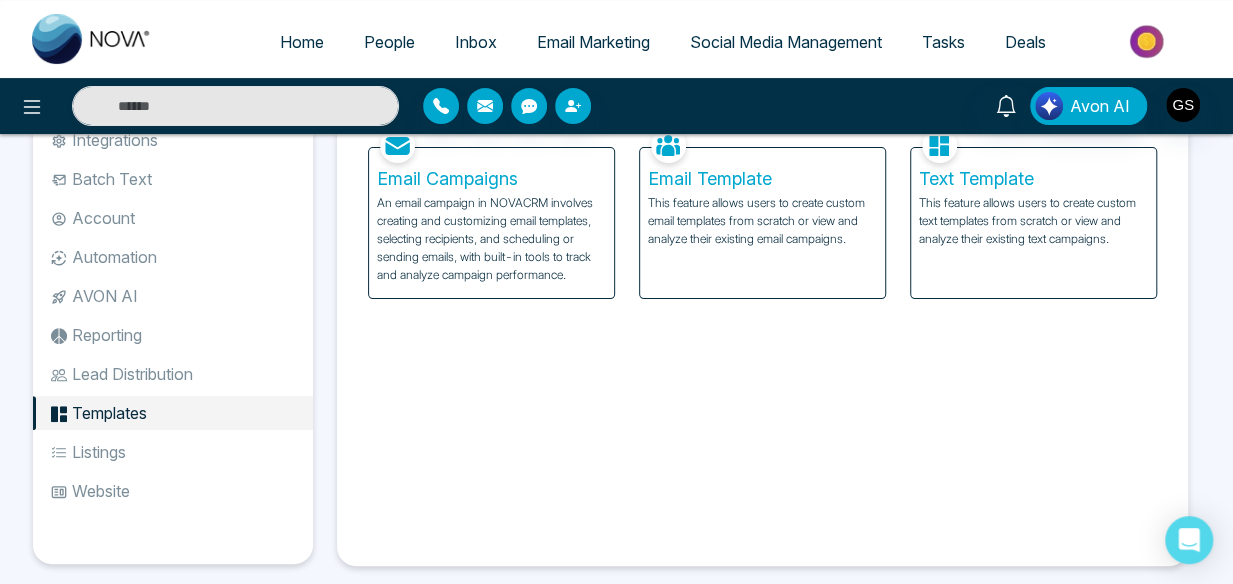 click on "Email Campaigns" at bounding box center (491, 179) 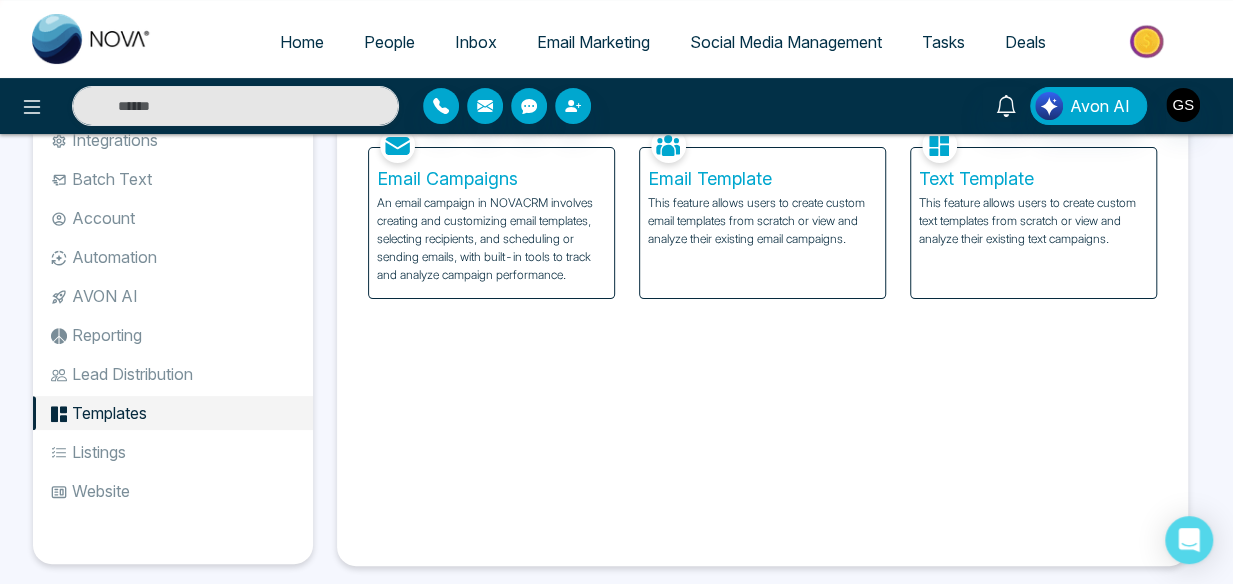 scroll, scrollTop: 0, scrollLeft: 0, axis: both 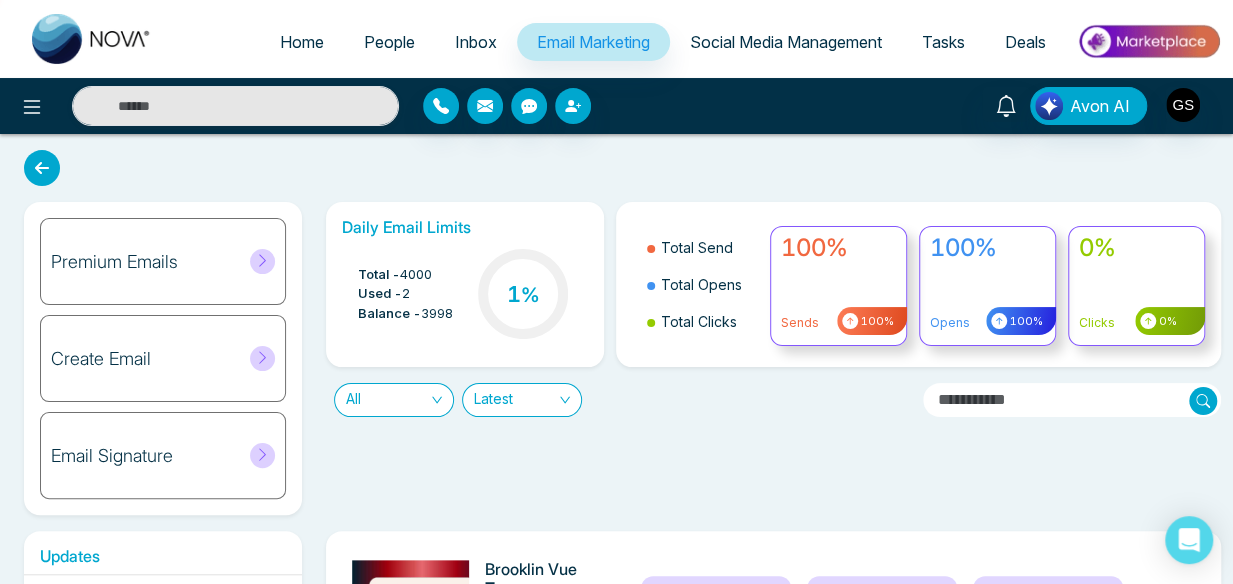 click at bounding box center (262, 261) 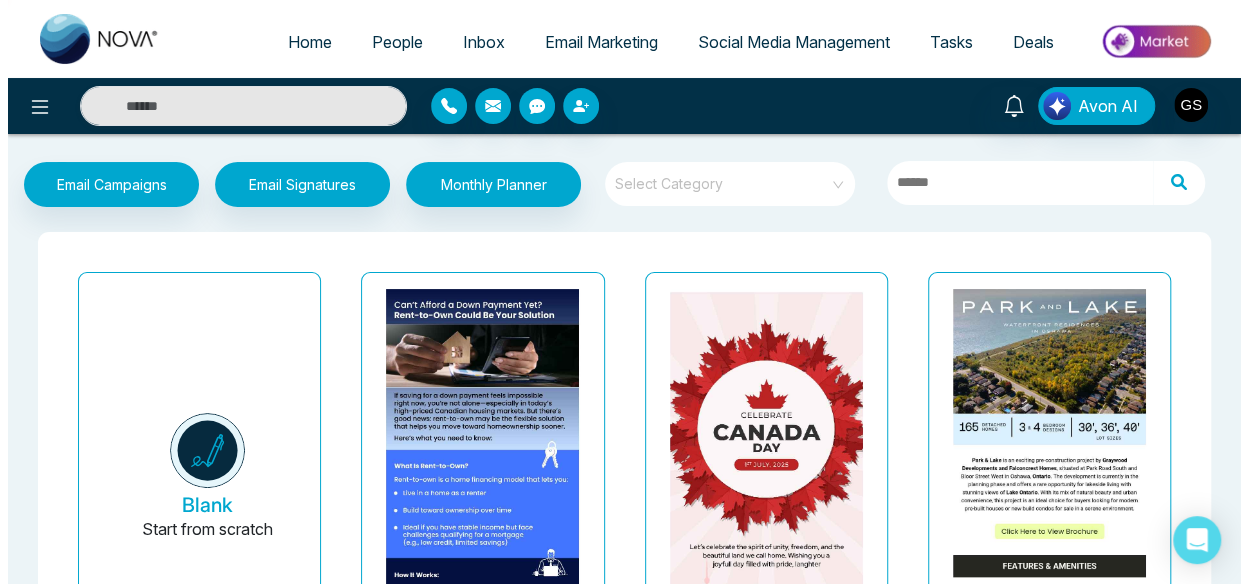 scroll, scrollTop: 166, scrollLeft: 0, axis: vertical 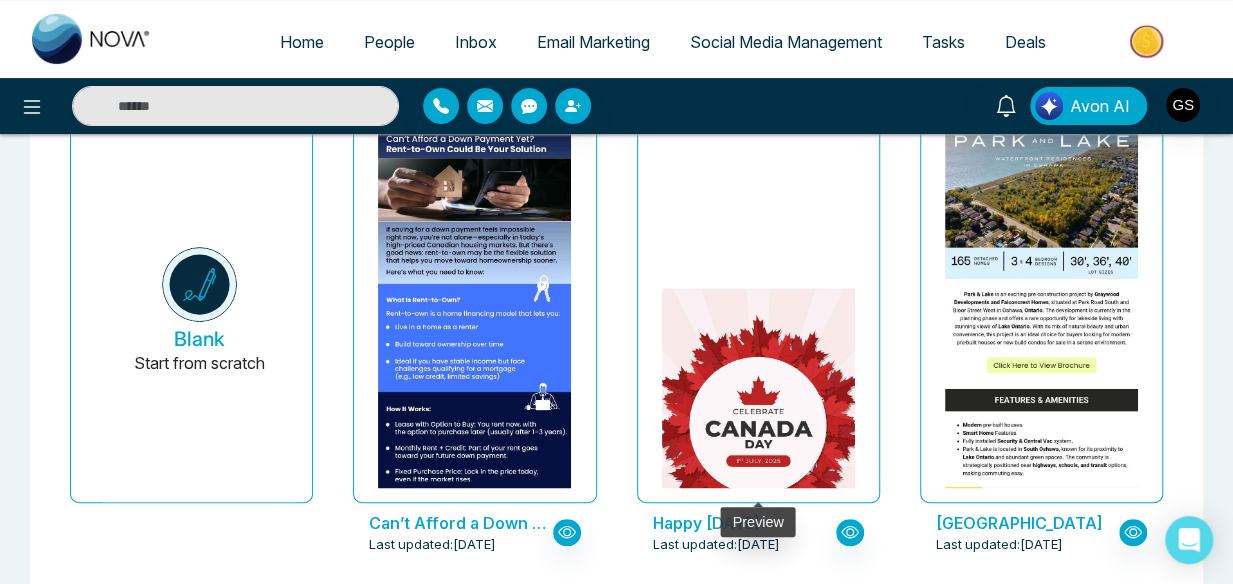 click at bounding box center [758, 460] 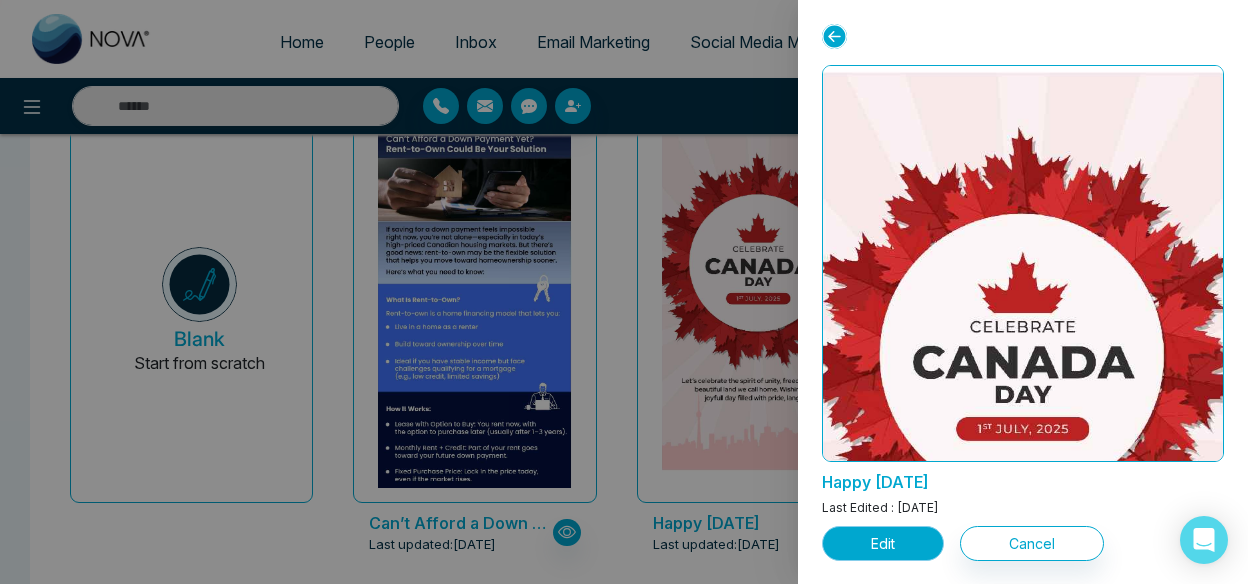 click on "Edit" at bounding box center (883, 543) 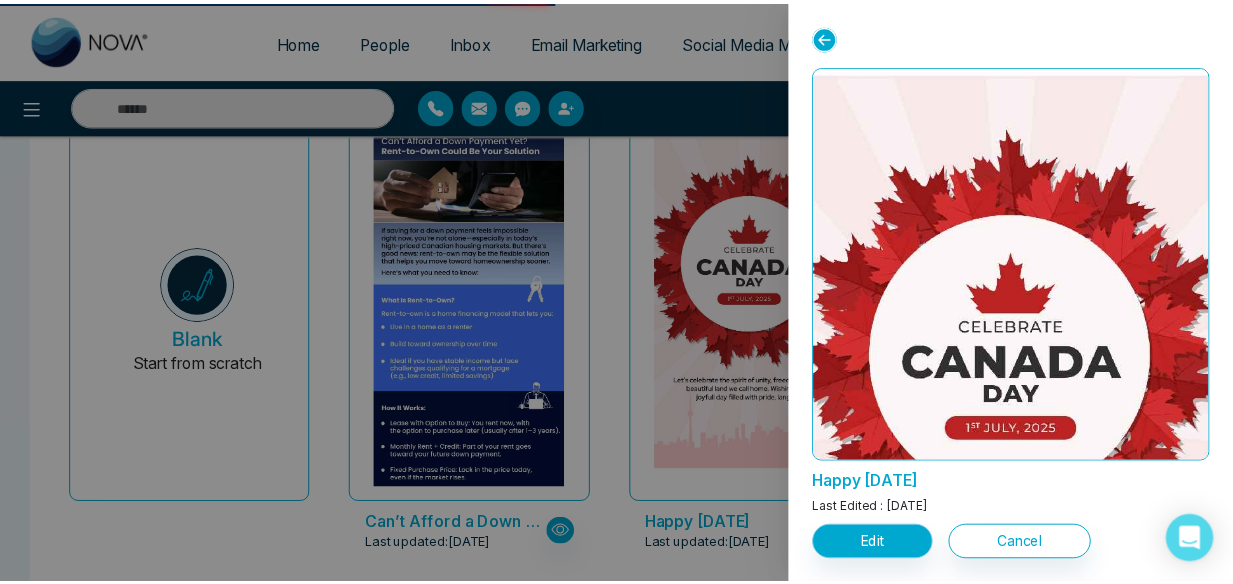 scroll, scrollTop: 0, scrollLeft: 0, axis: both 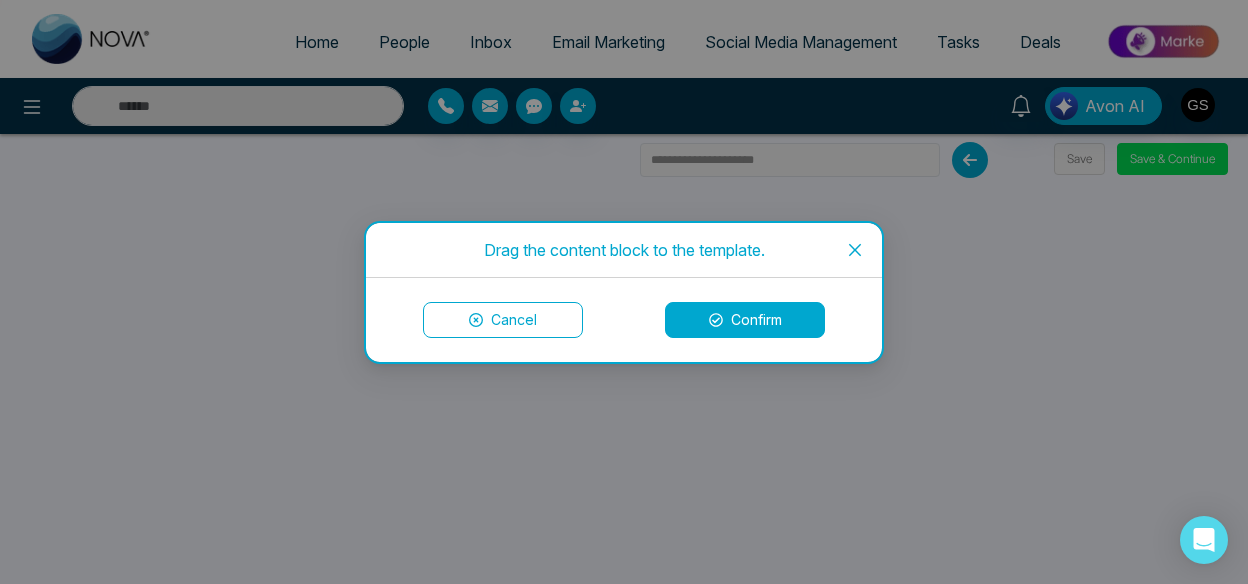 click on "Drag the content block to the template." at bounding box center (624, 250) 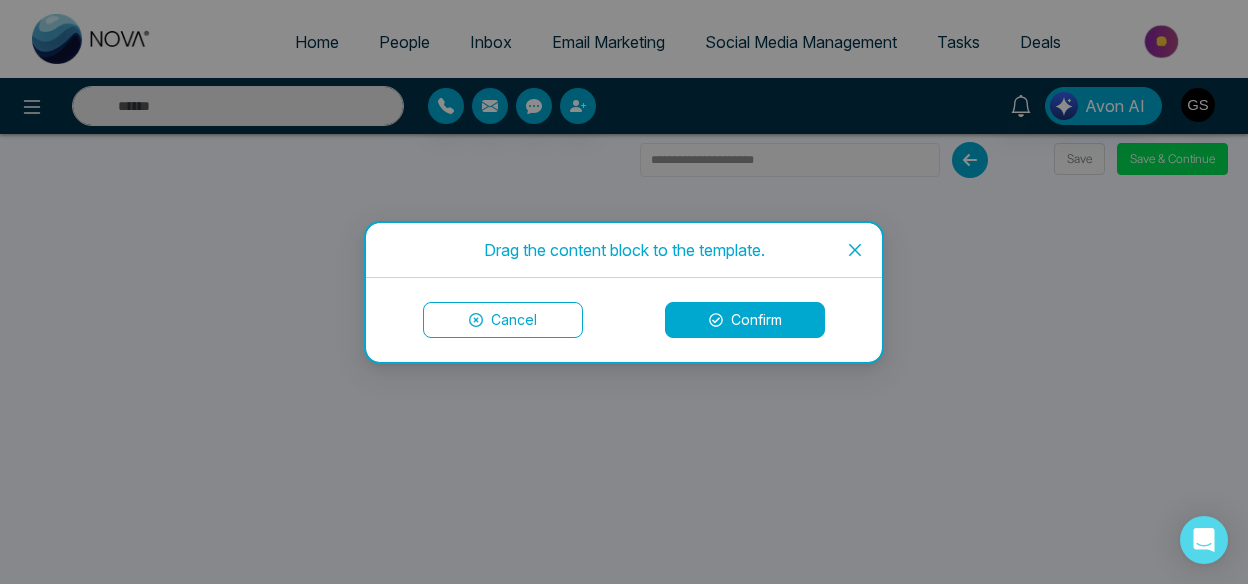 click on "Confirm" at bounding box center (745, 320) 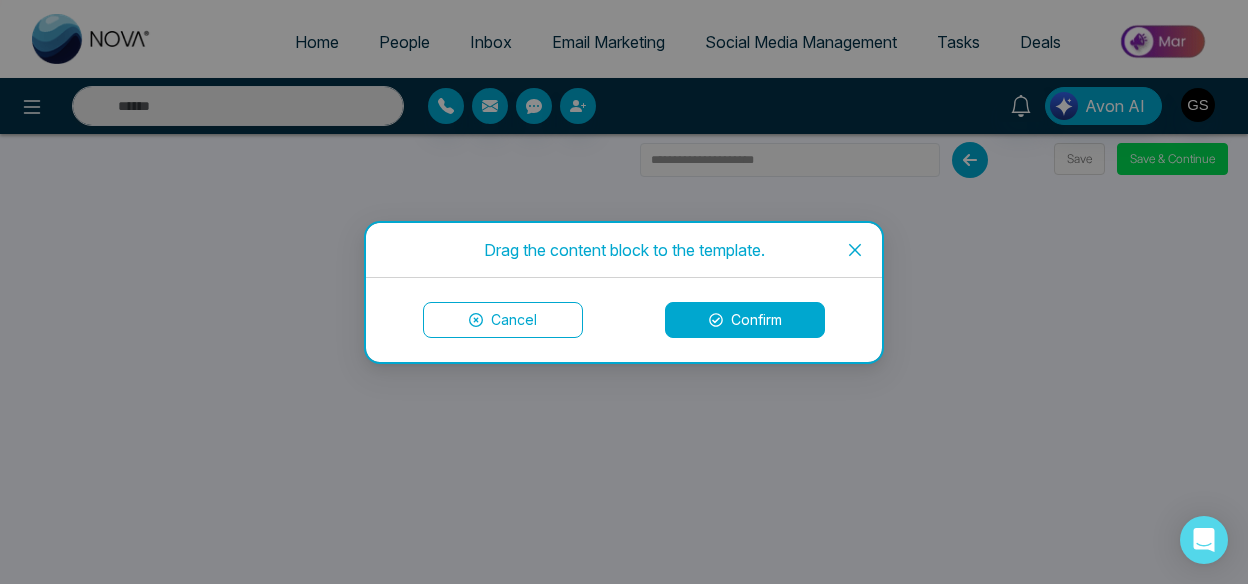 click on "Drag the content block to the template.   Cancel   Confirm" at bounding box center (624, 292) 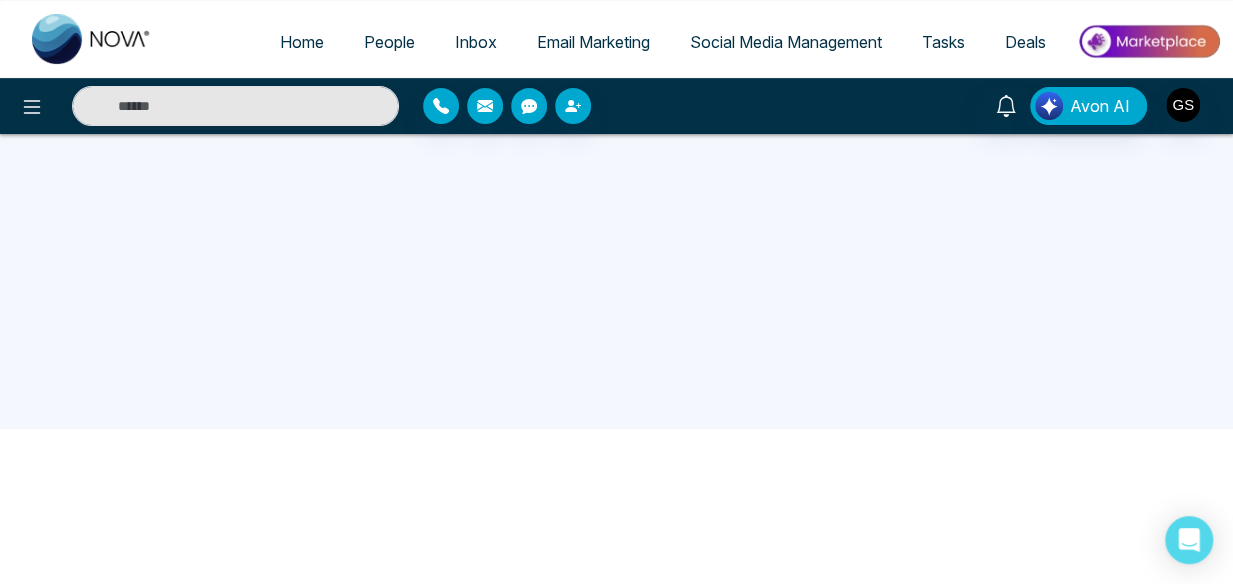scroll, scrollTop: 169, scrollLeft: 0, axis: vertical 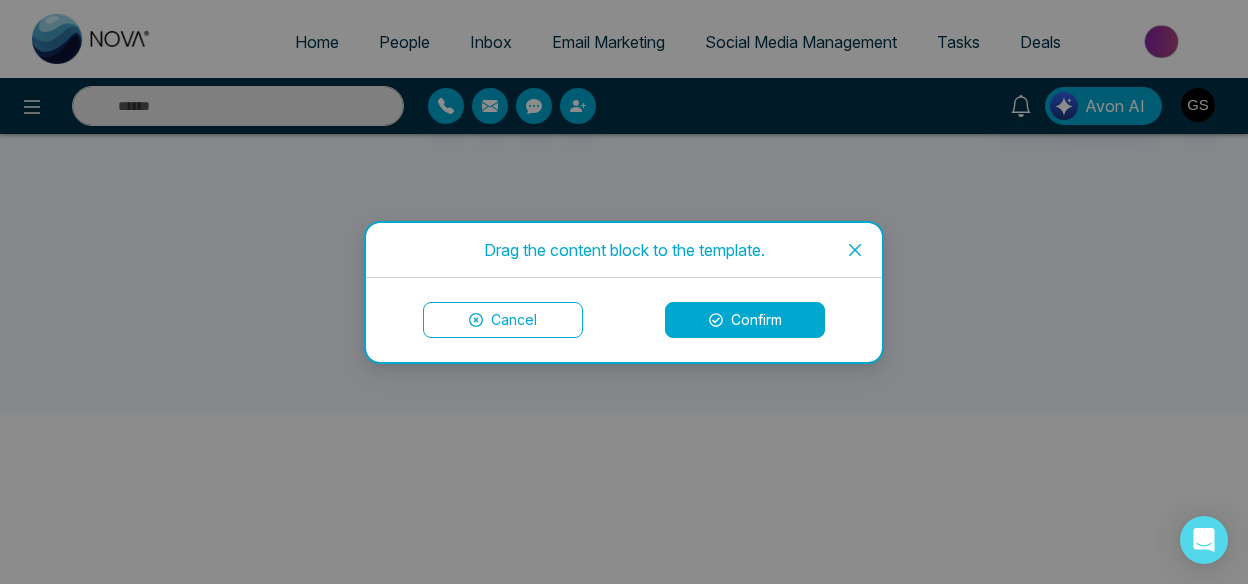 click on "Confirm" at bounding box center [745, 320] 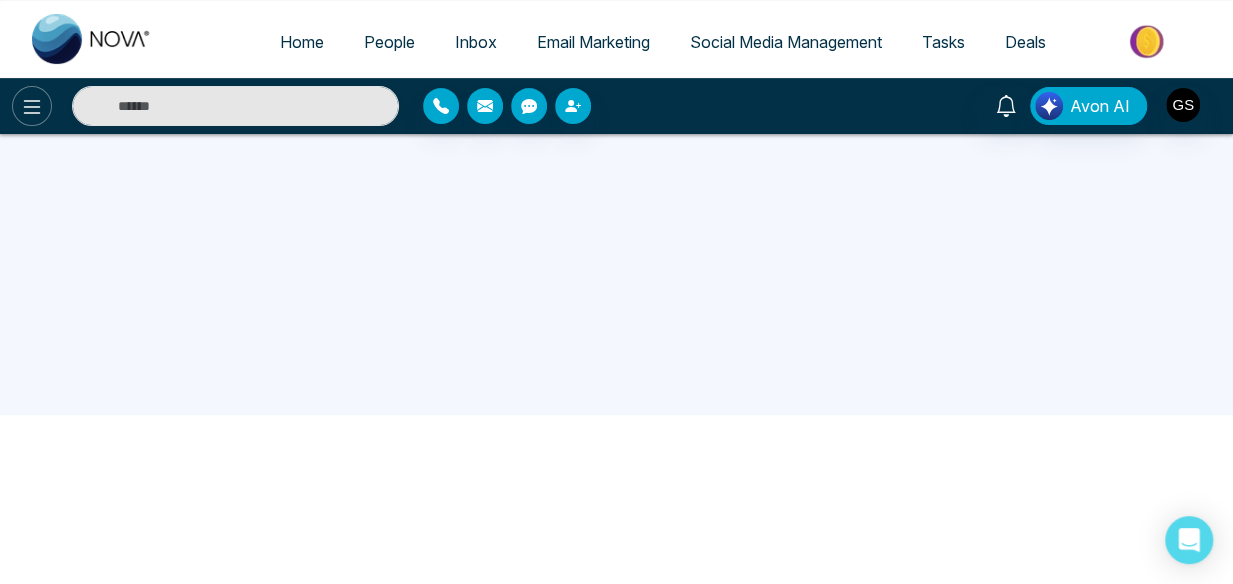 click 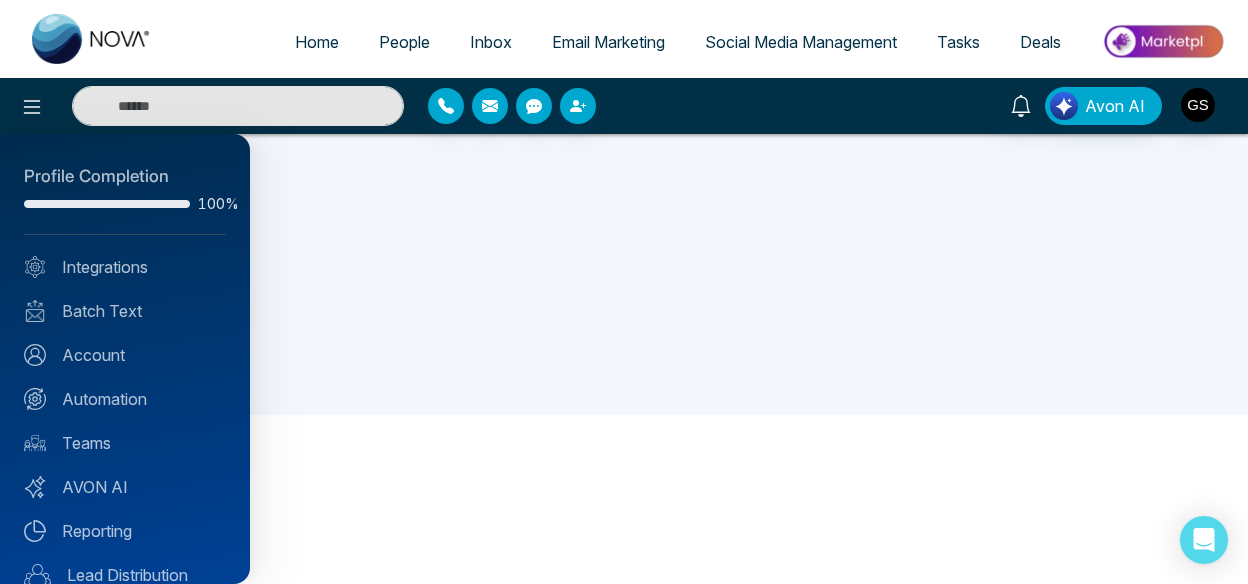 click at bounding box center (624, 292) 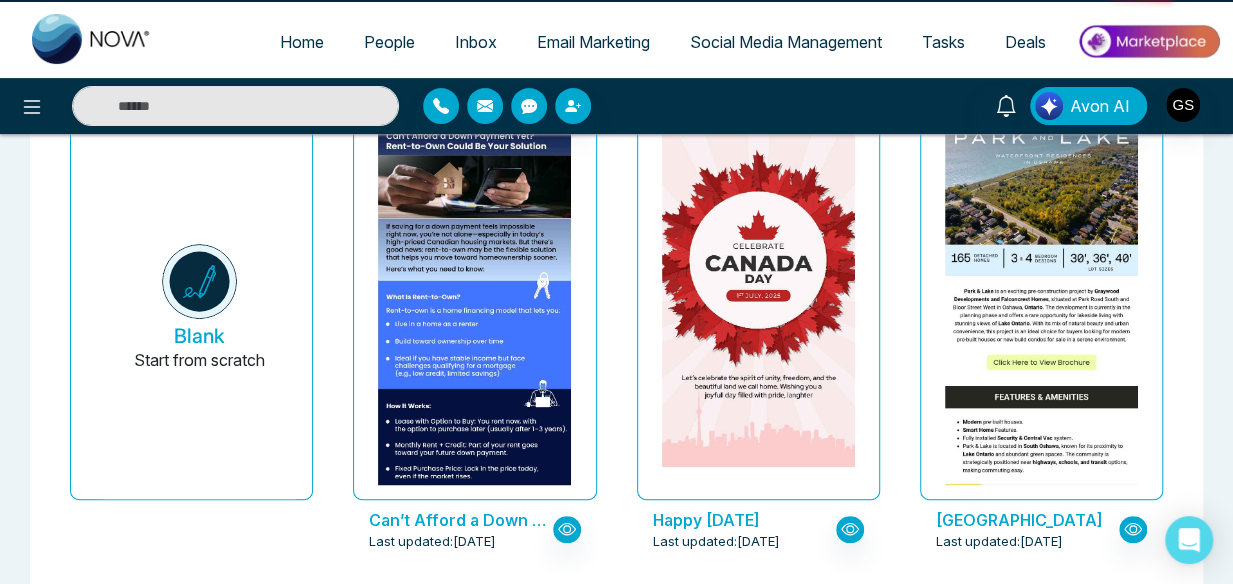 scroll, scrollTop: 0, scrollLeft: 0, axis: both 